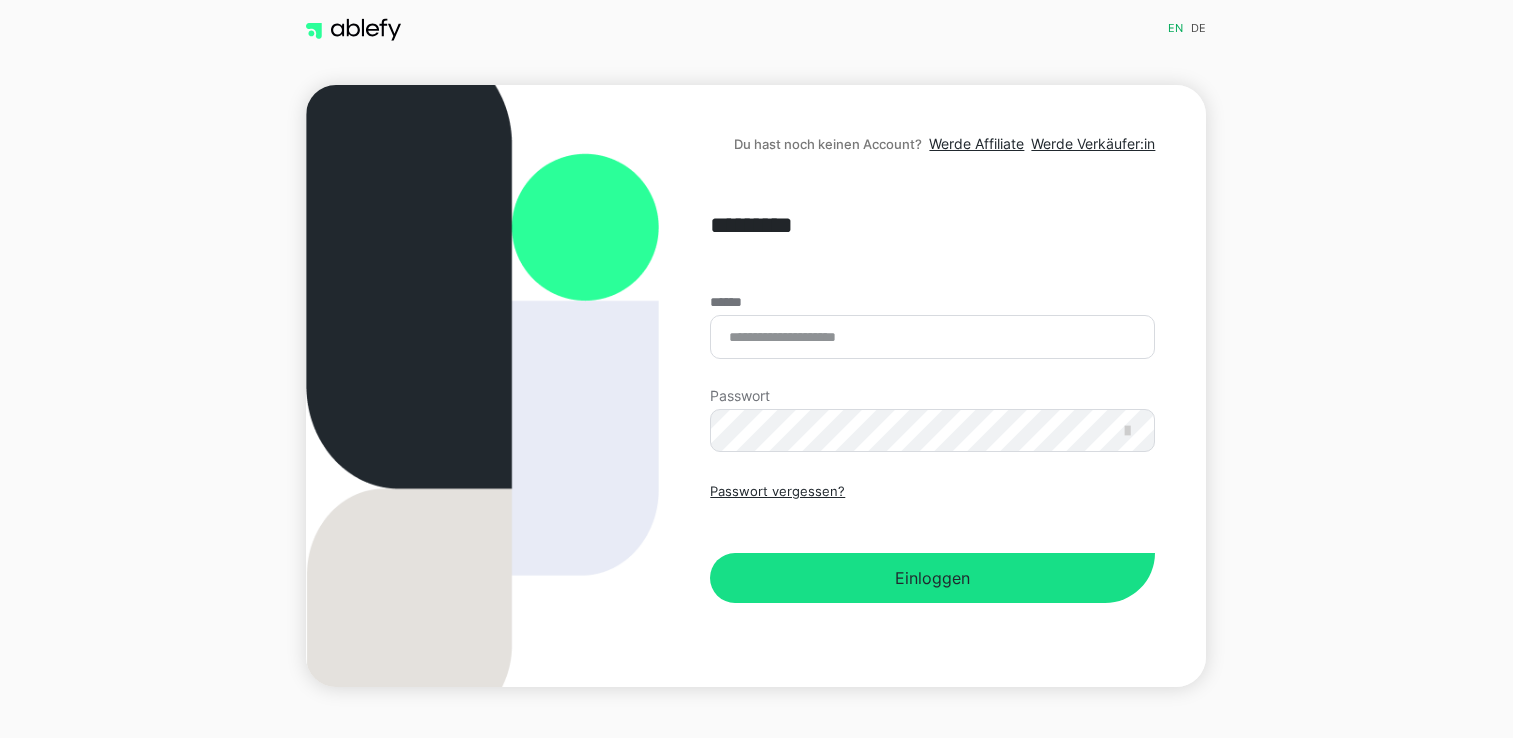 scroll, scrollTop: 0, scrollLeft: 0, axis: both 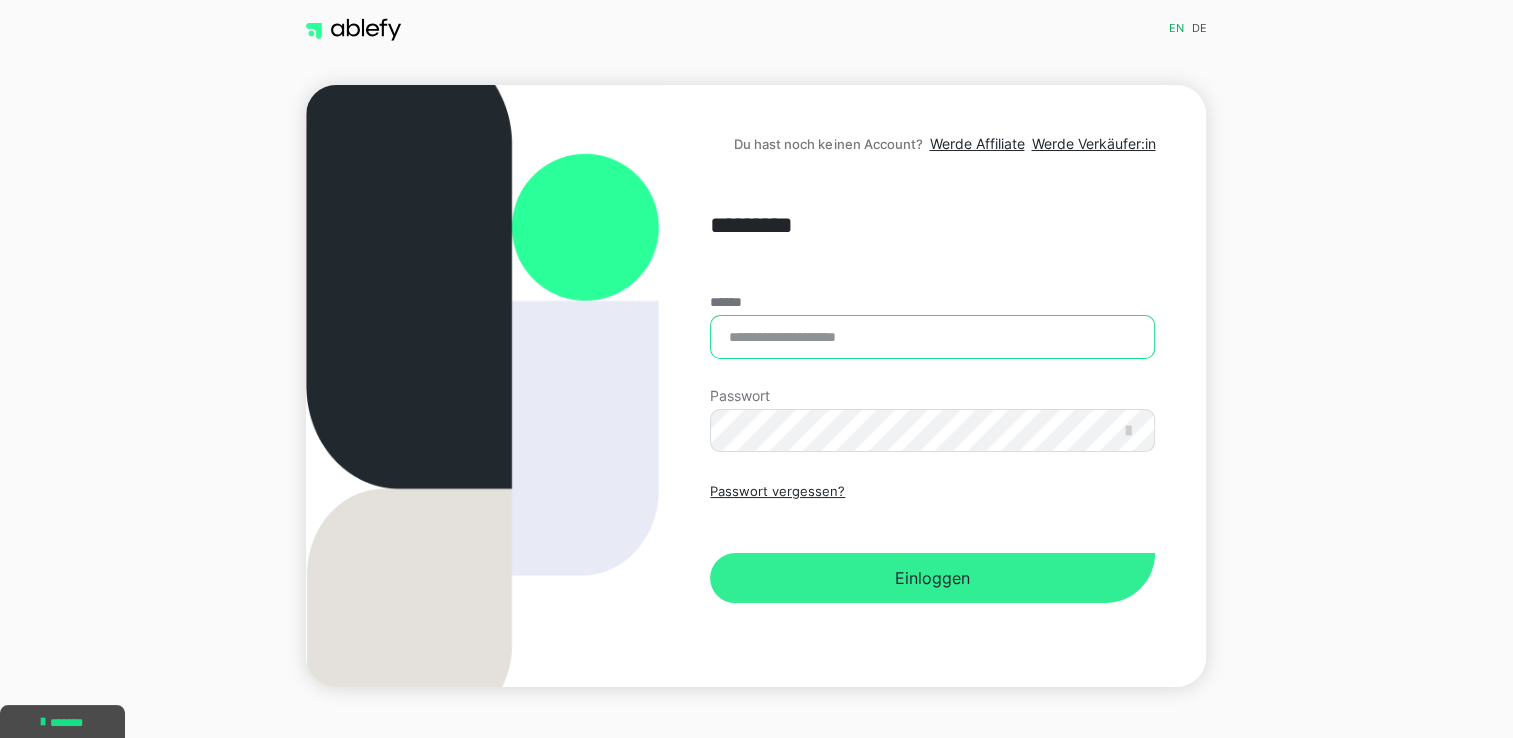type on "**********" 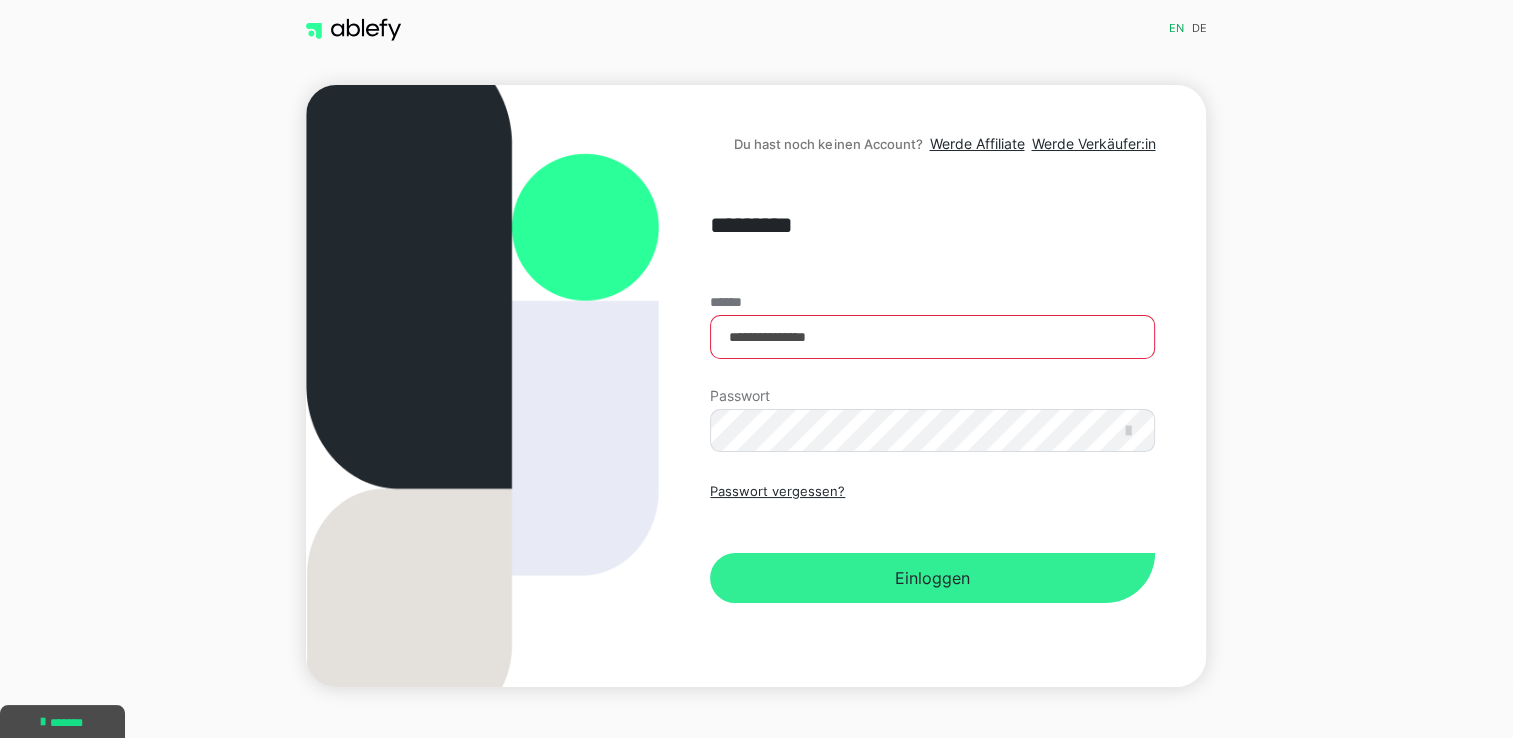 click on "Einloggen" at bounding box center [932, 578] 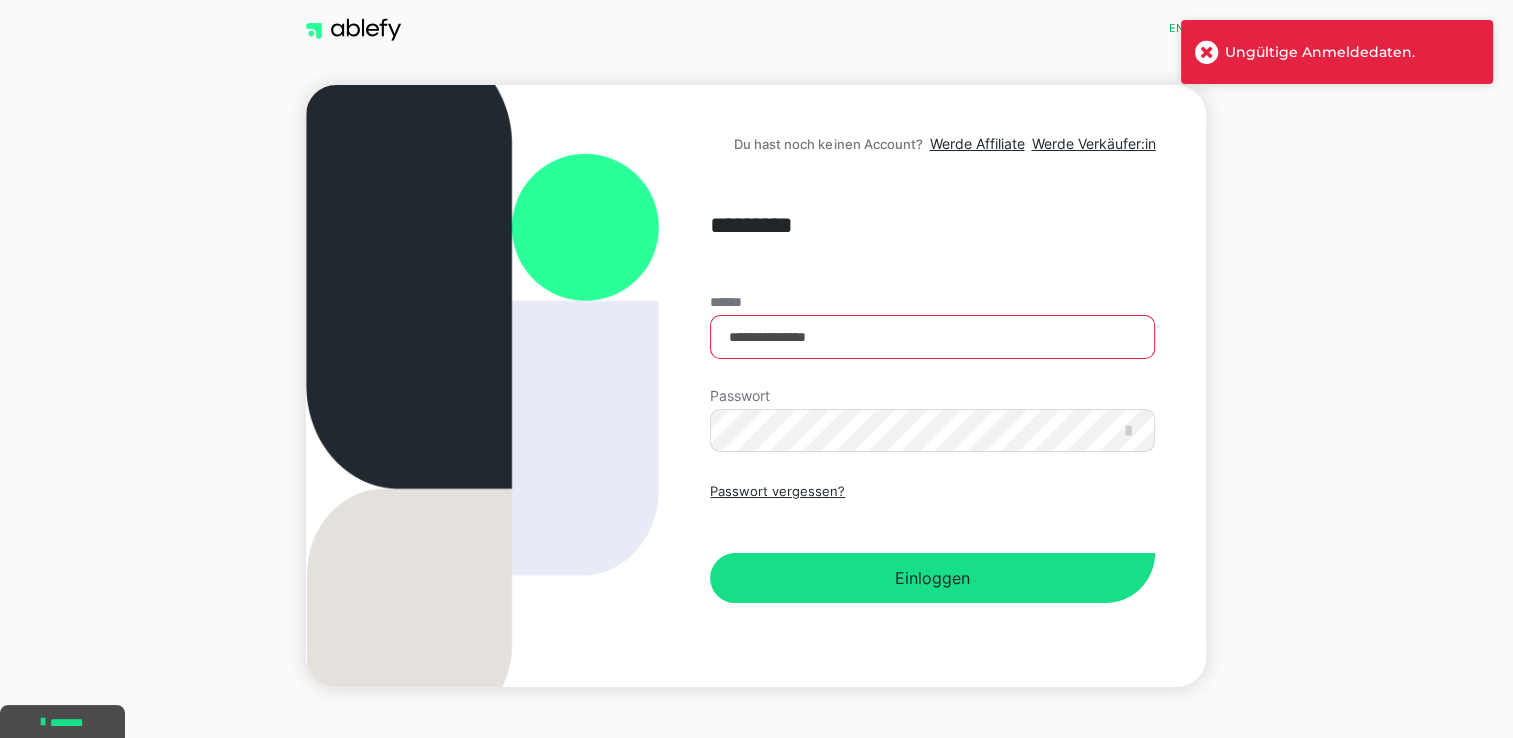click at bounding box center (1207, 52) 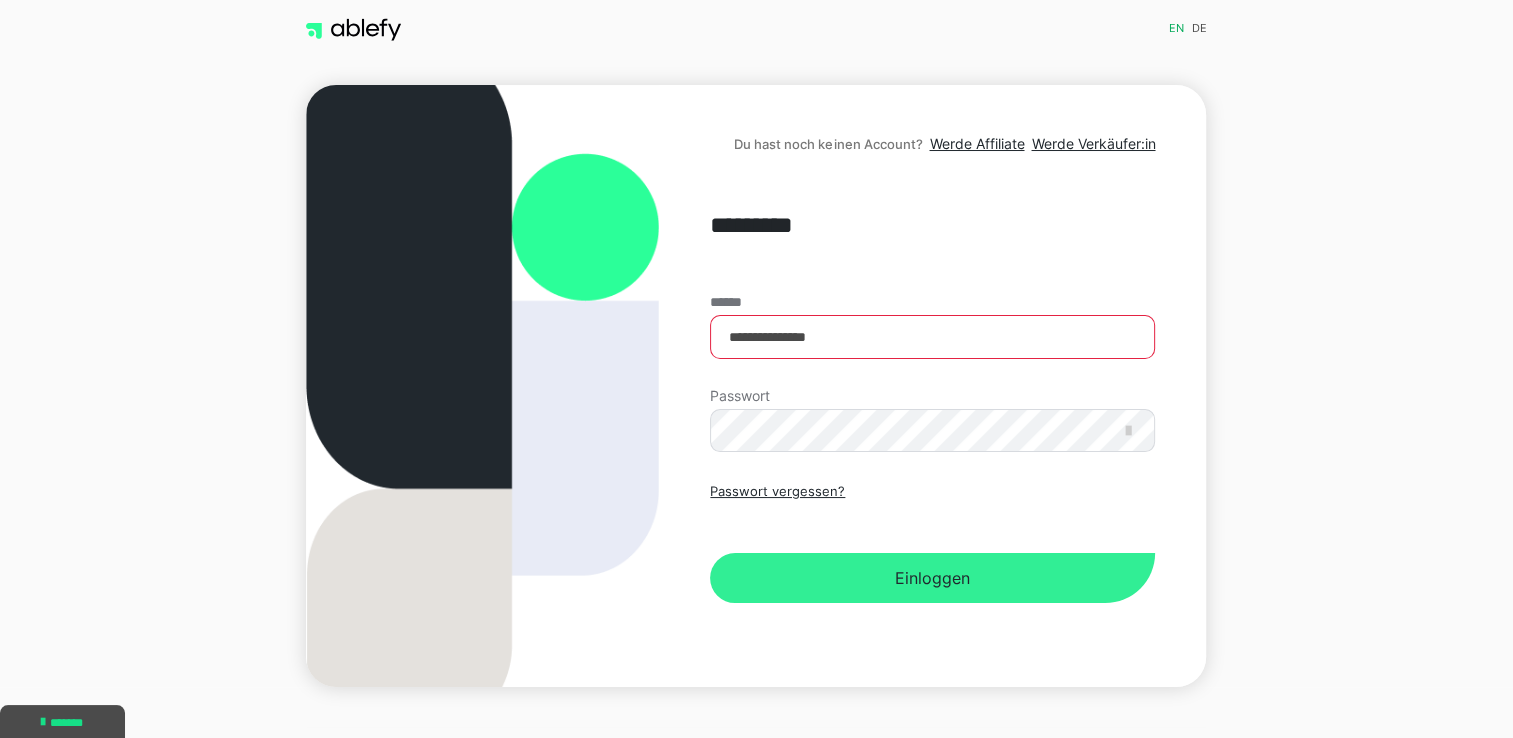 drag, startPoint x: 864, startPoint y: 579, endPoint x: 876, endPoint y: 580, distance: 12.0415945 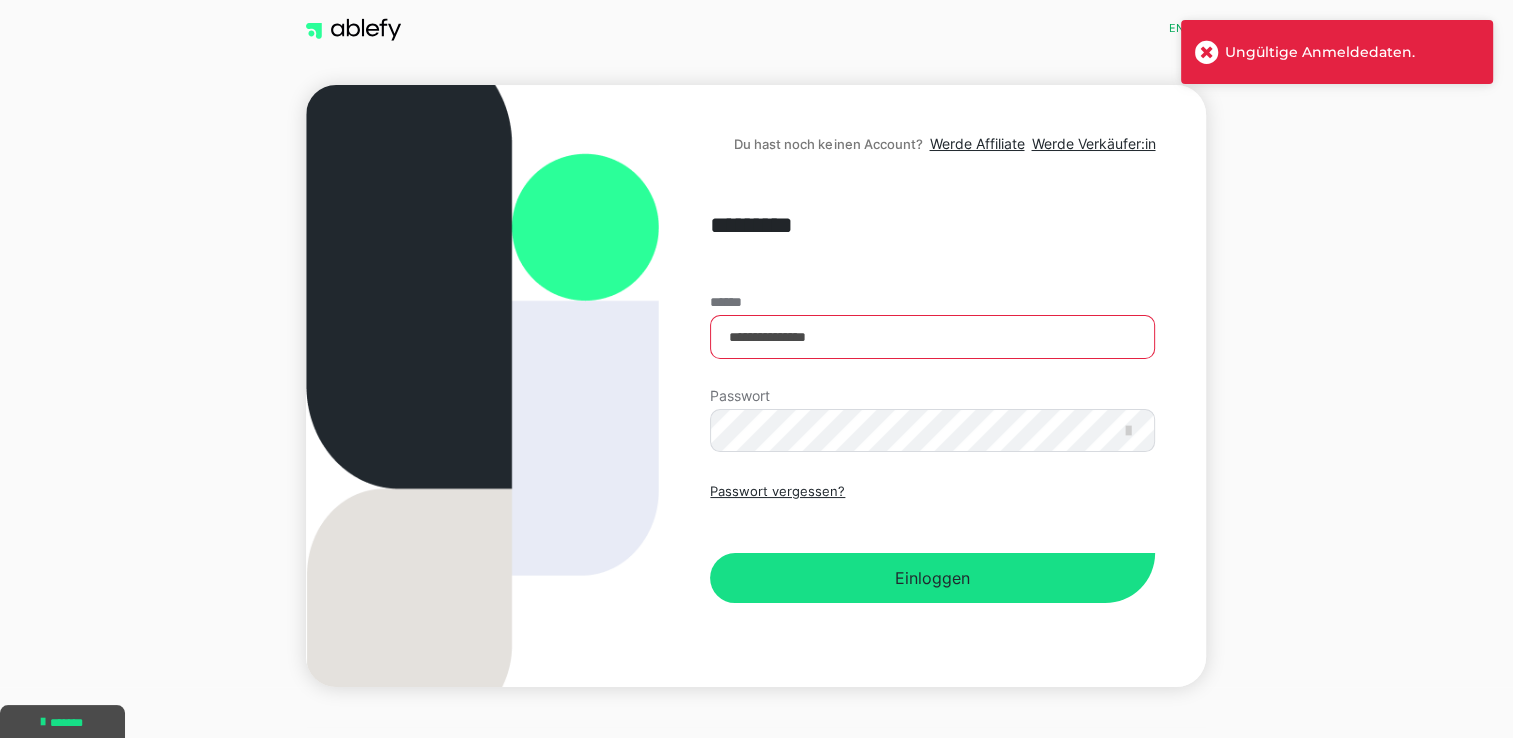 click at bounding box center (1207, 52) 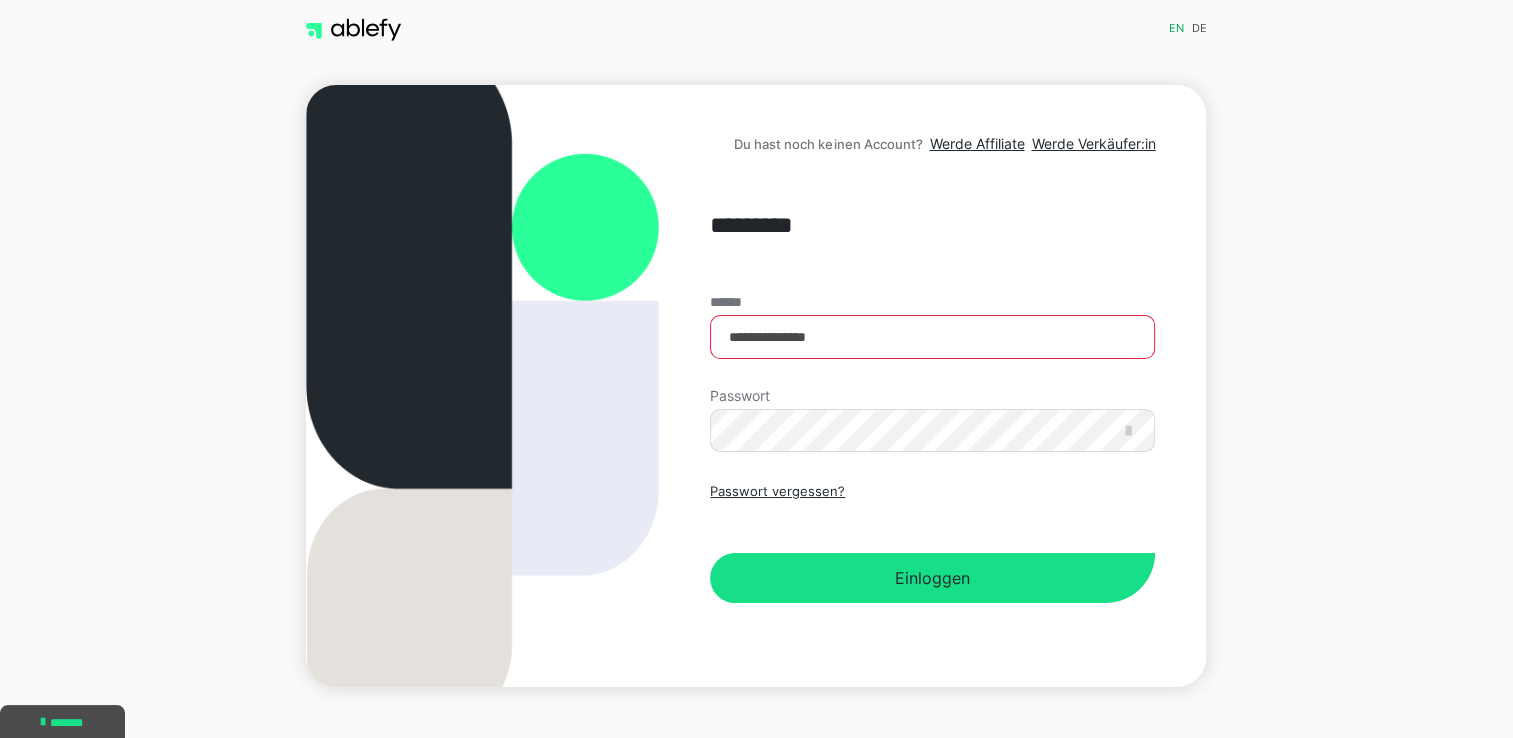 click on "Passwort" at bounding box center (932, 421) 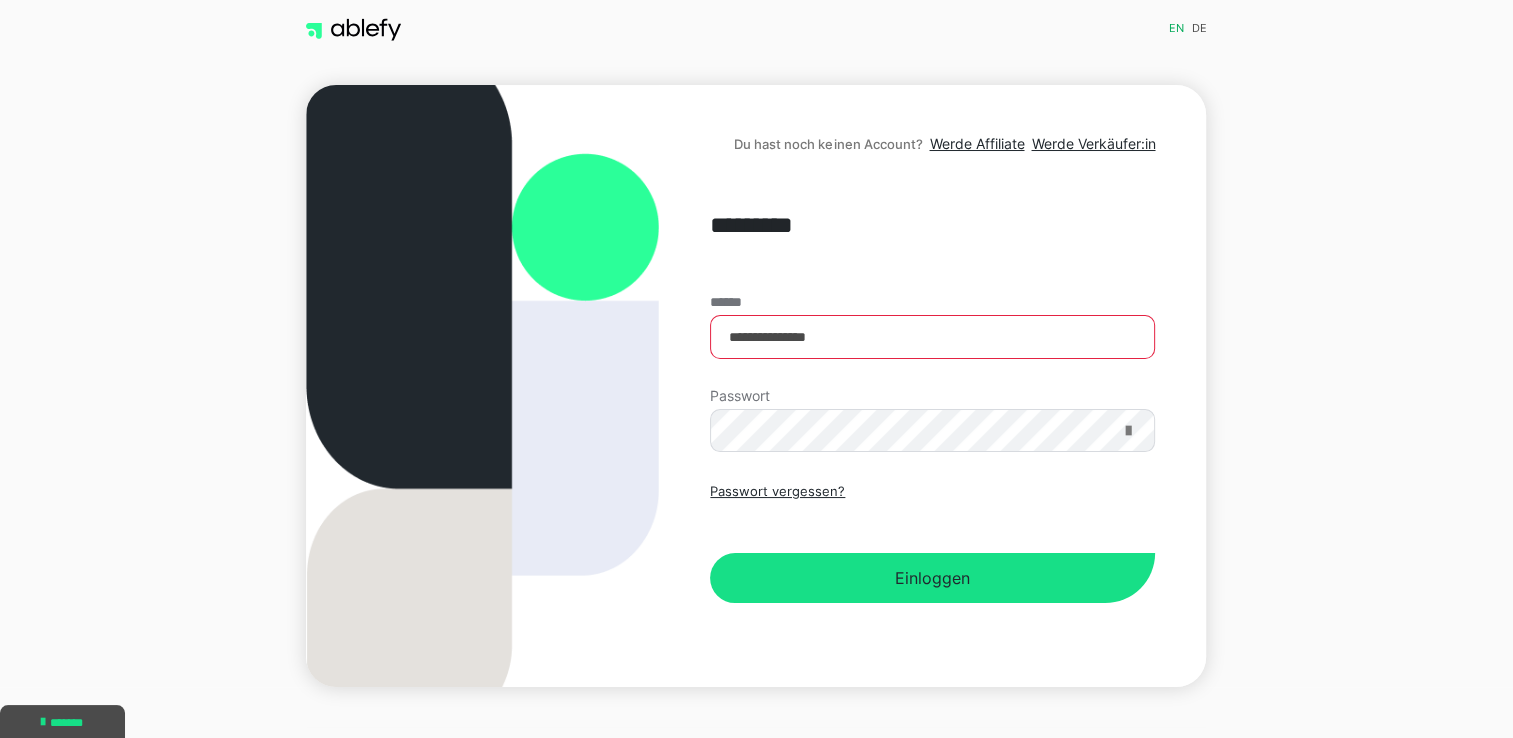 click at bounding box center [1127, 431] 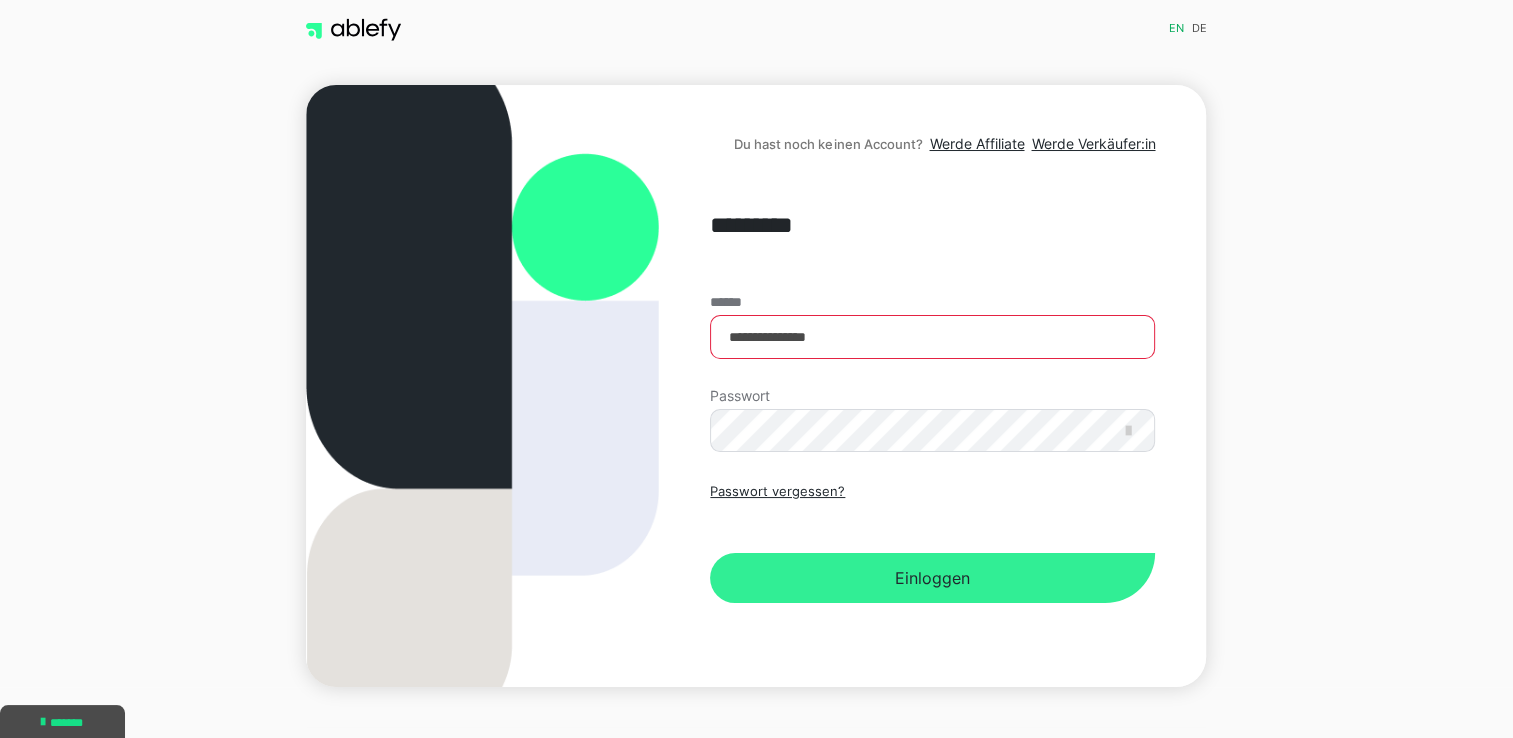 click on "Einloggen" at bounding box center [932, 578] 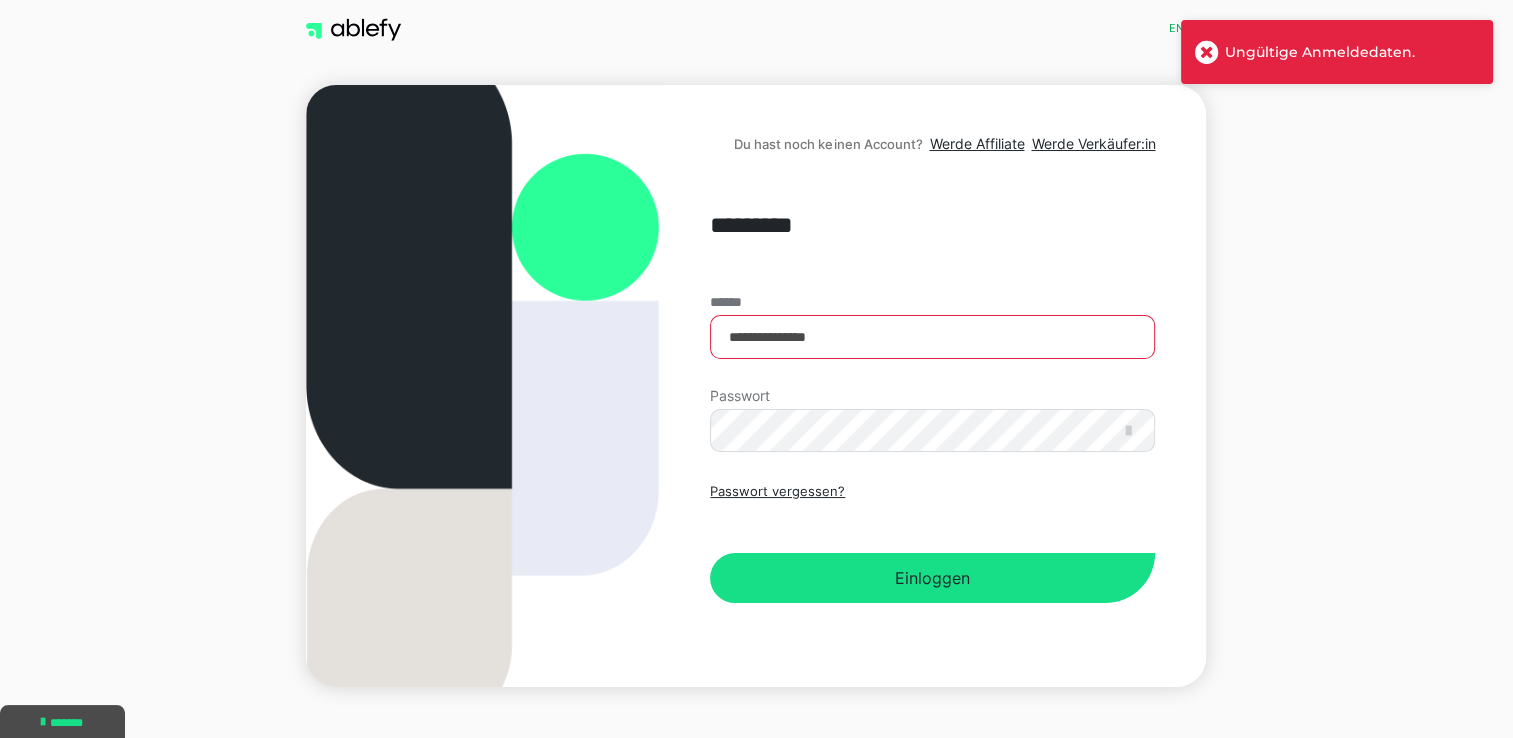 click at bounding box center [1207, 52] 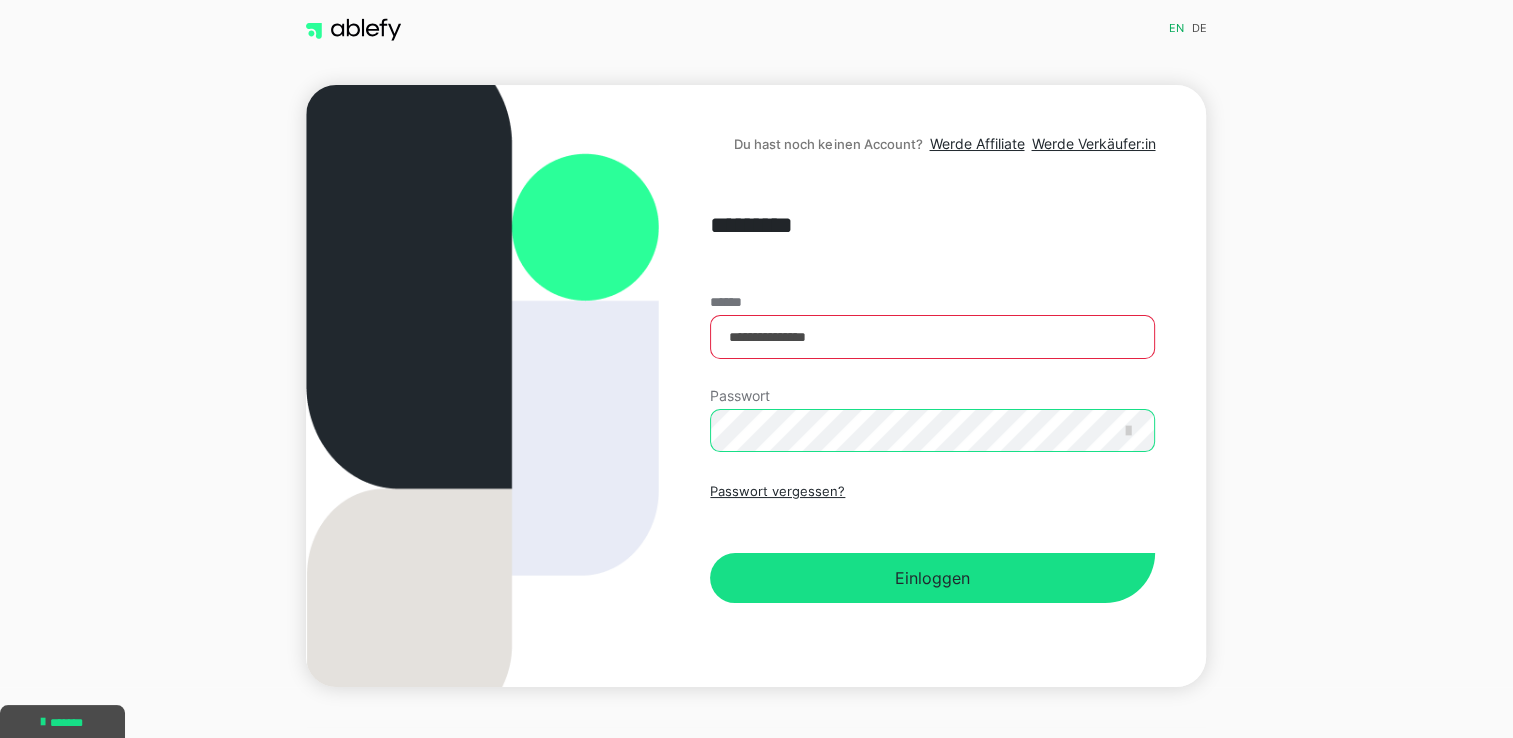 click on "**********" at bounding box center [932, 386] 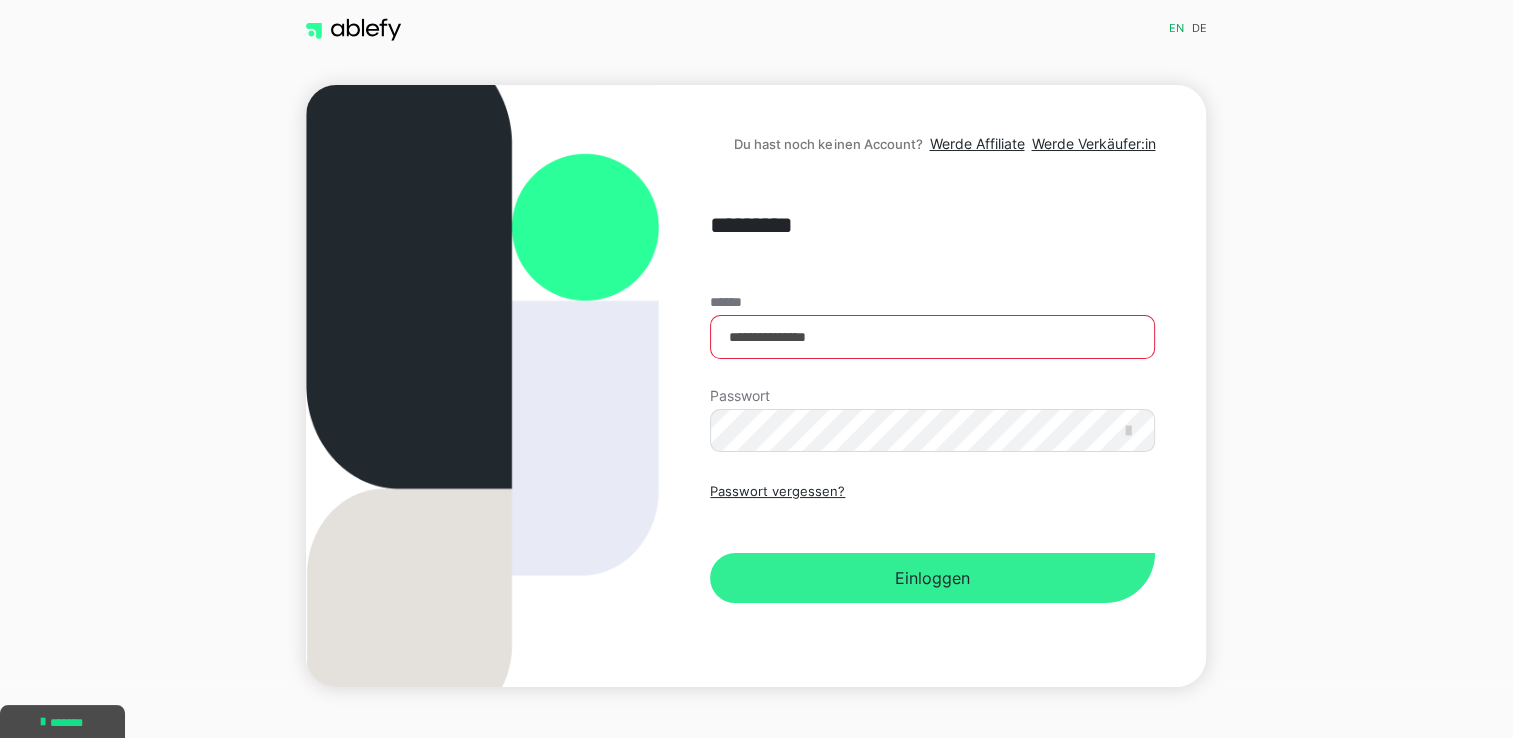 click on "Einloggen" at bounding box center [932, 578] 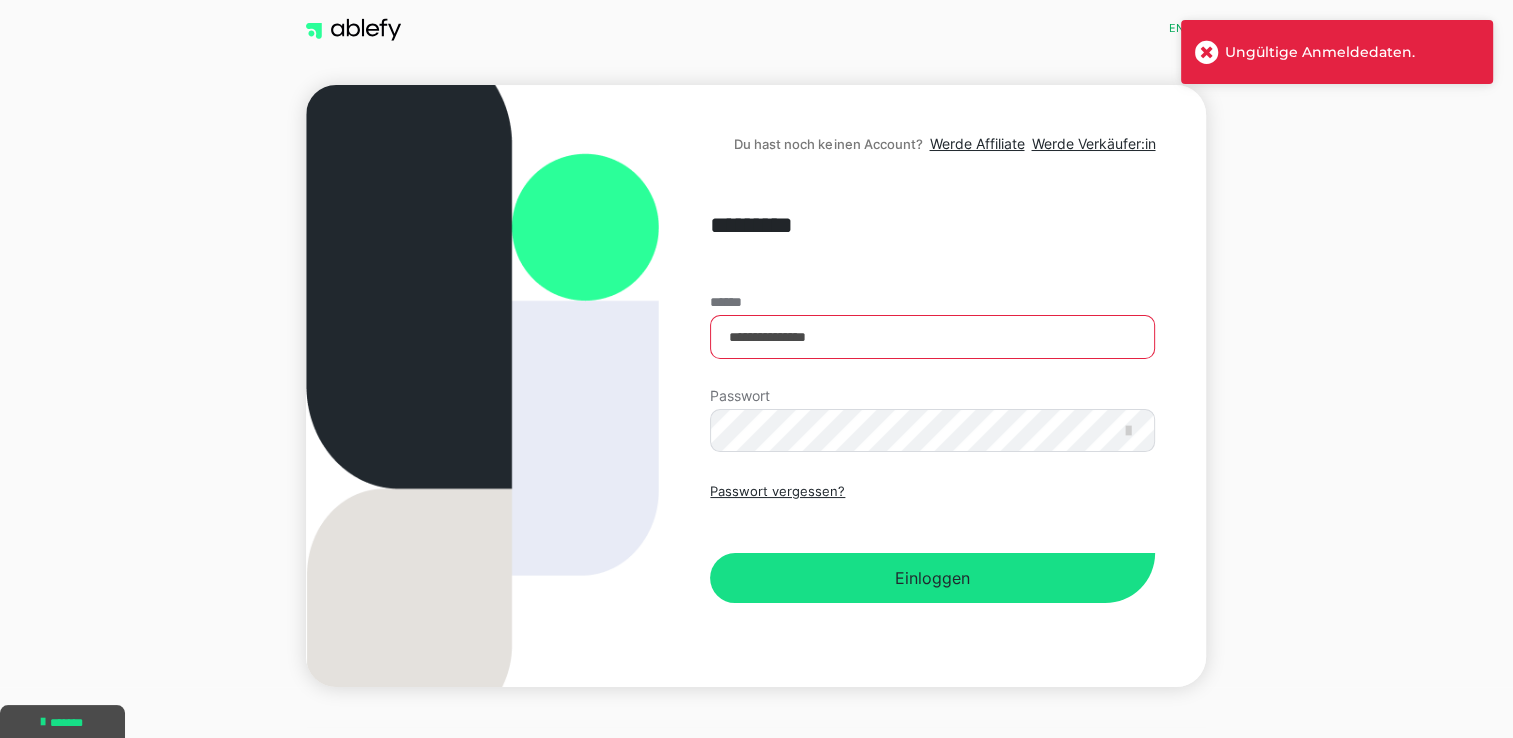 click at bounding box center (1207, 52) 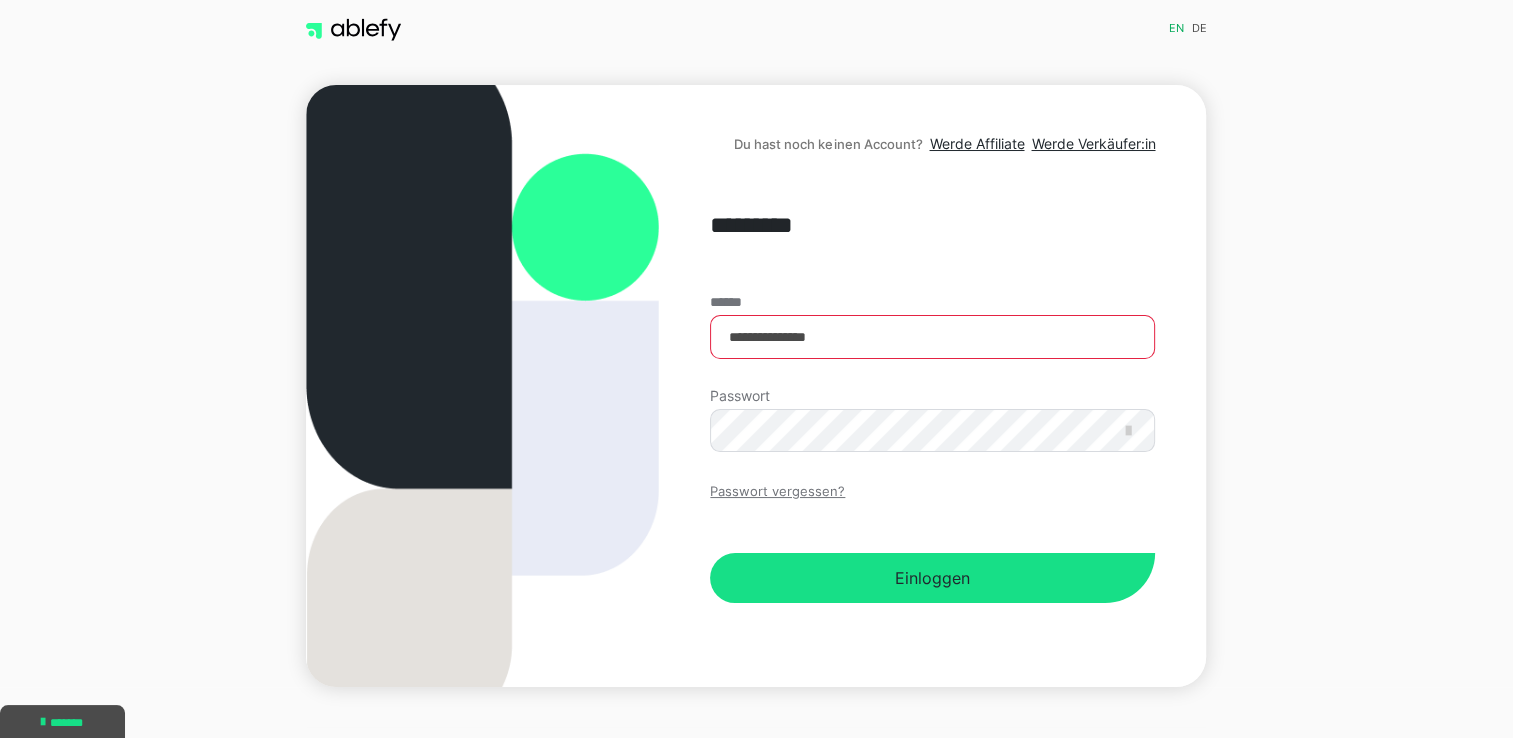 click on "Passwort vergessen?" at bounding box center (777, 492) 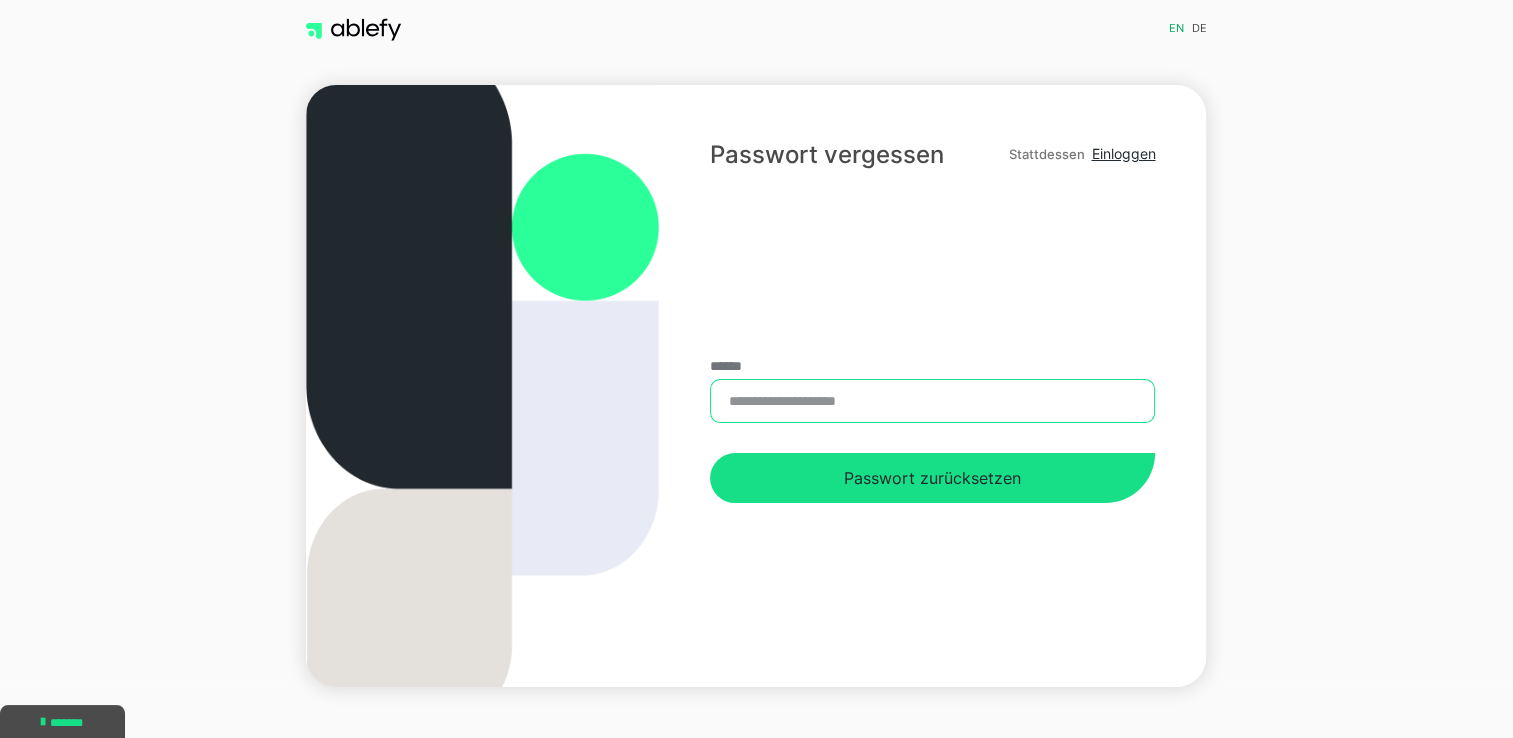 click on "******" at bounding box center (932, 401) 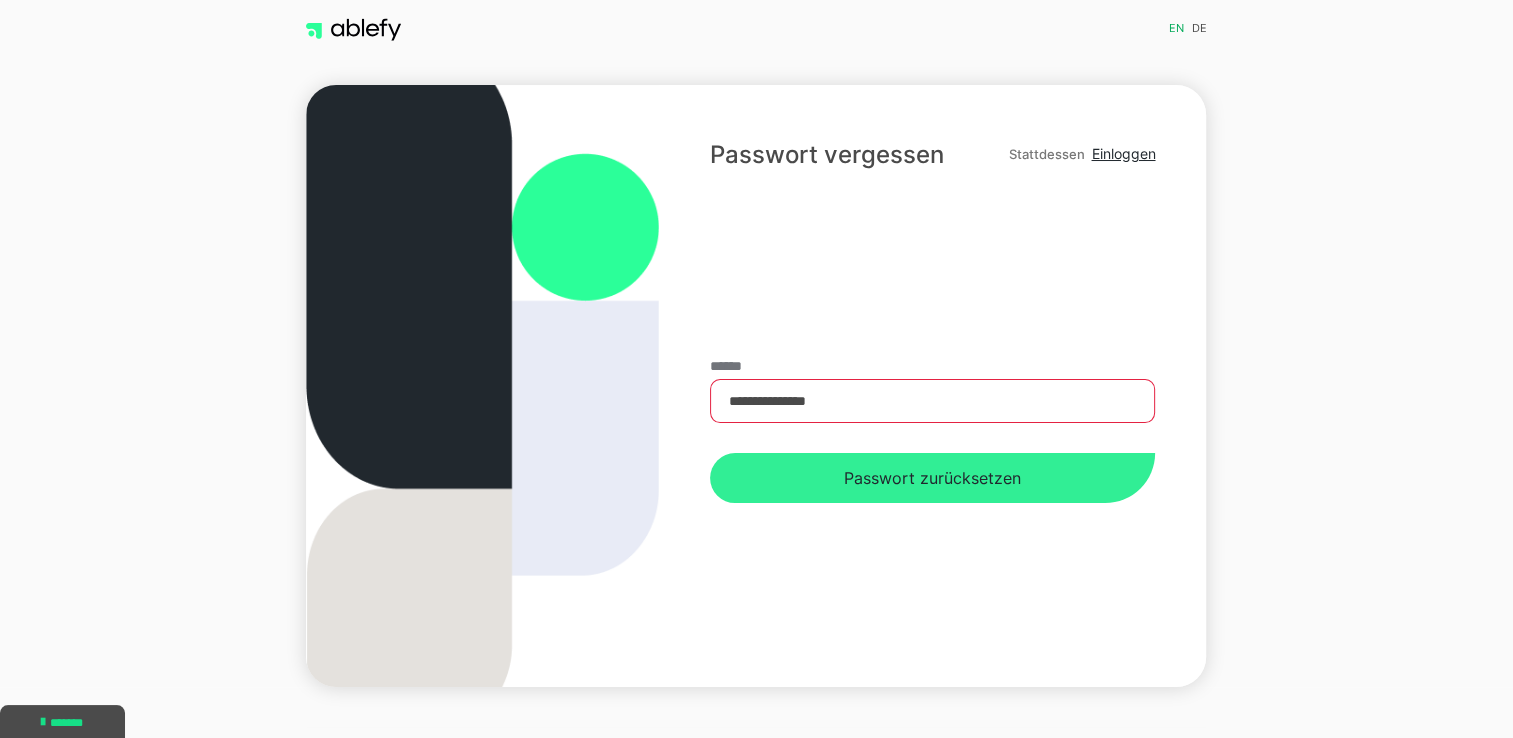 click on "Passwort zurücksetzen" at bounding box center (932, 478) 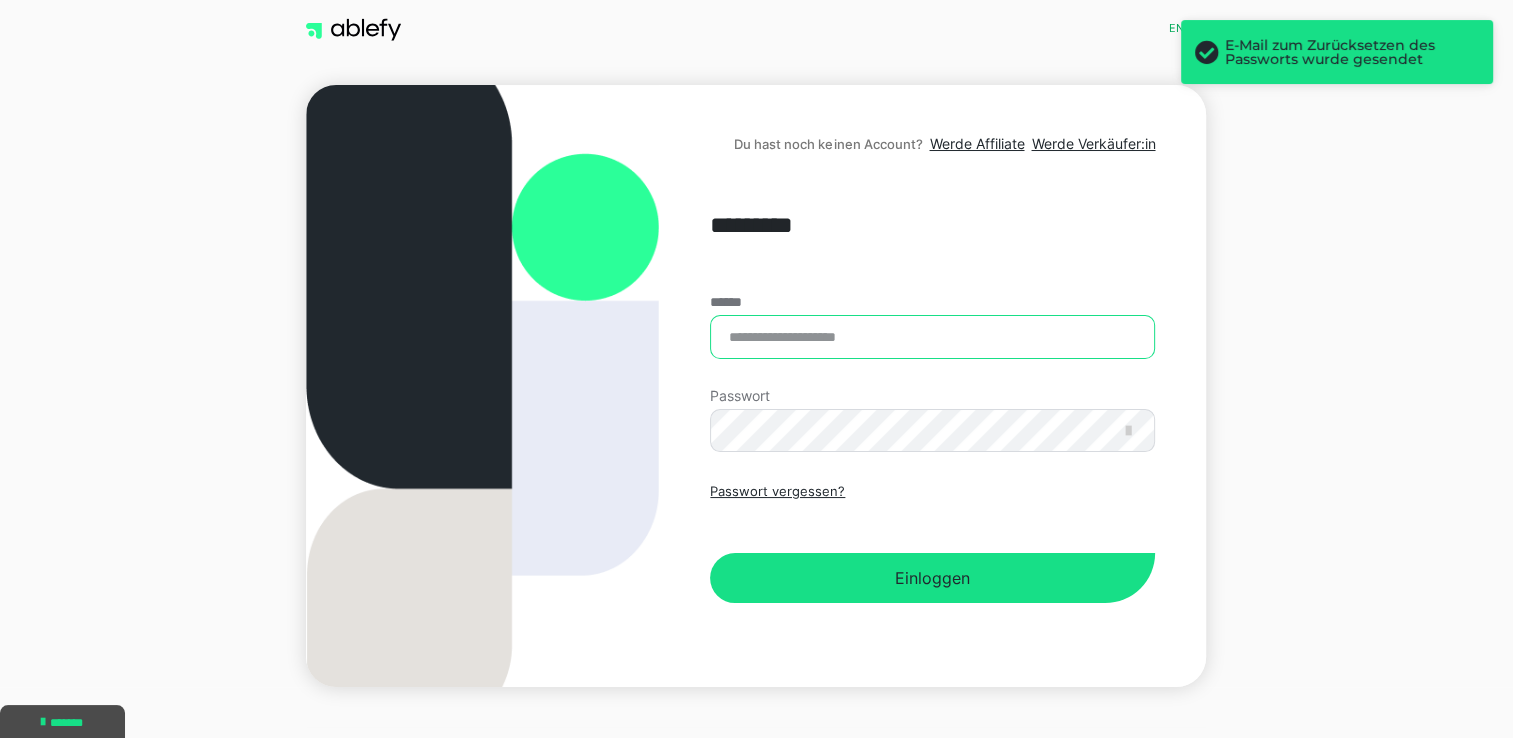 type on "**********" 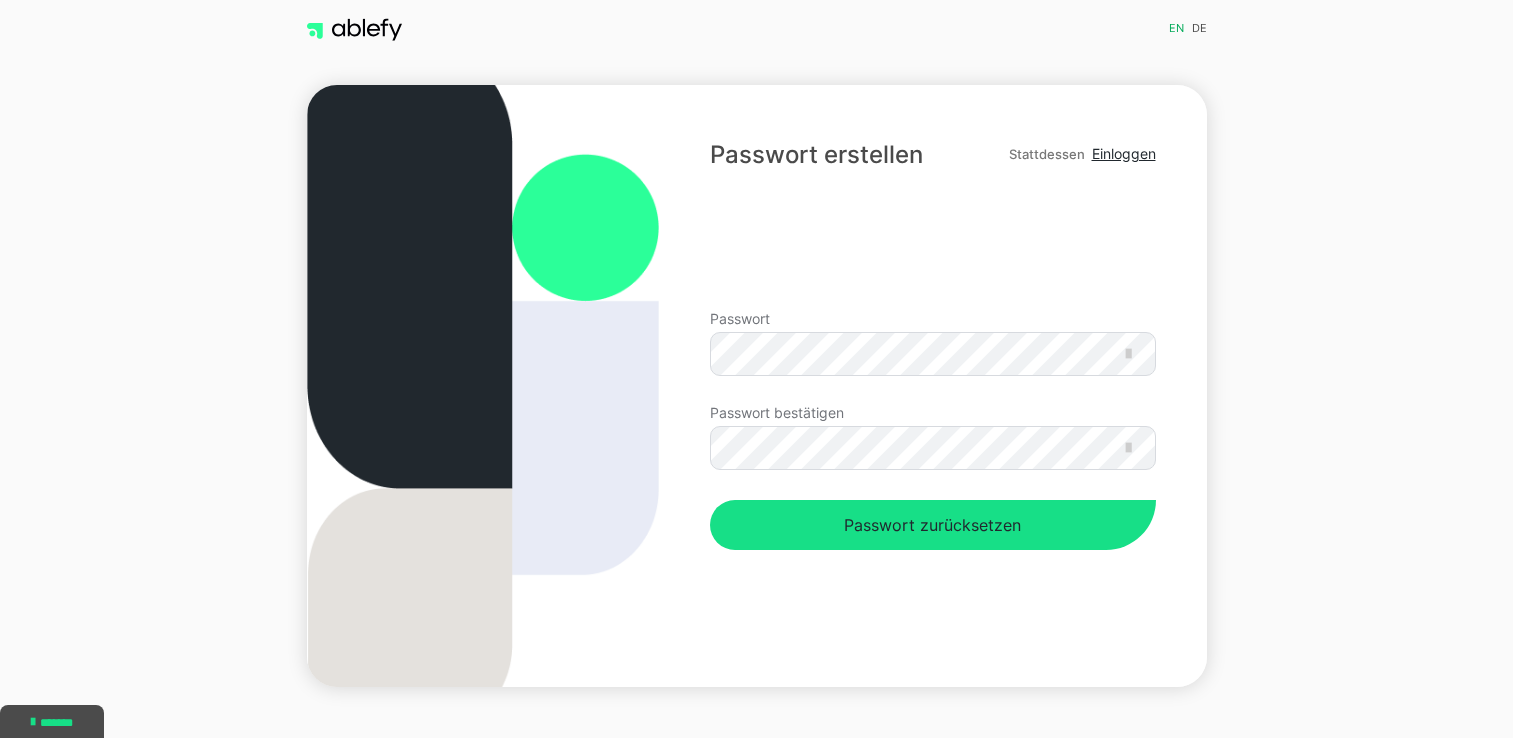 scroll, scrollTop: 0, scrollLeft: 0, axis: both 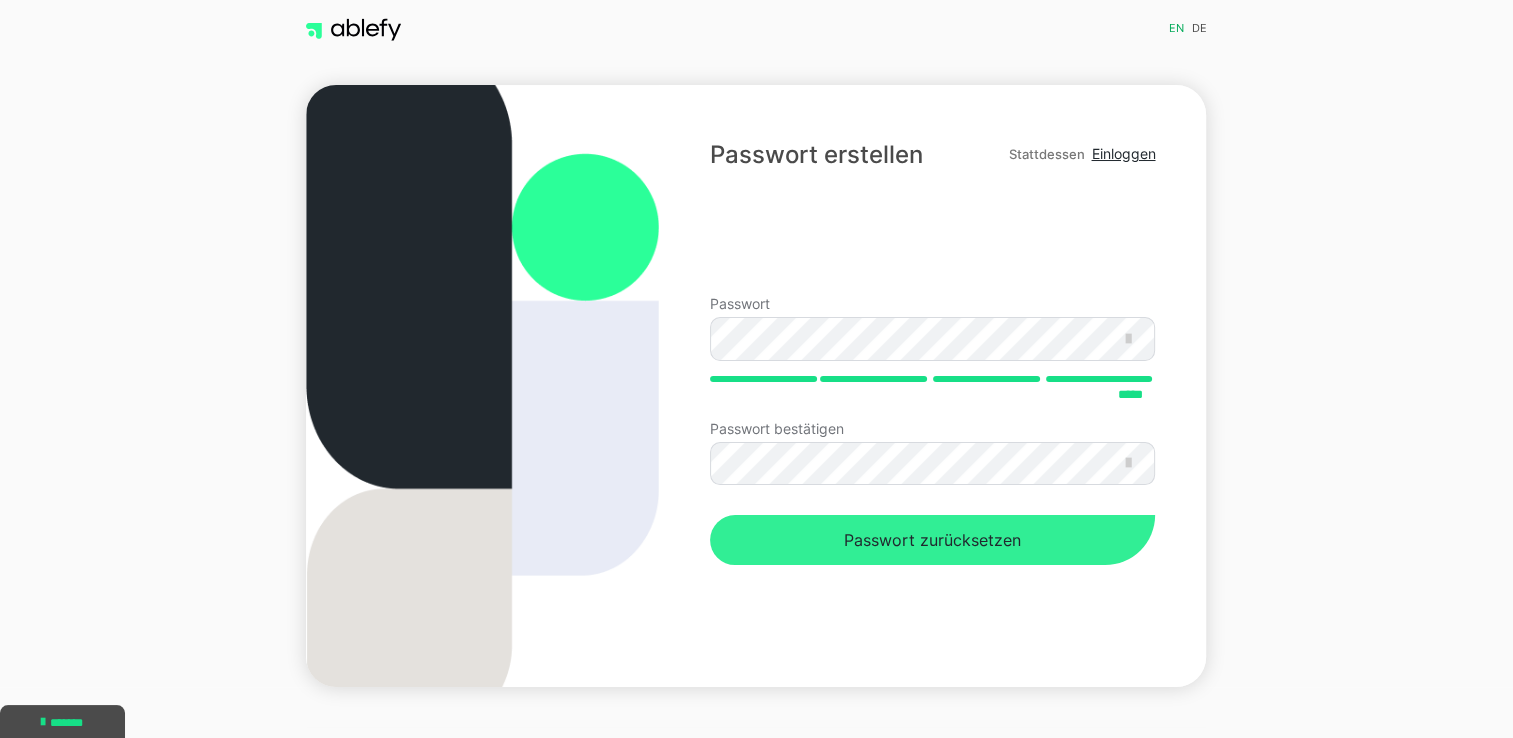 click on "Passwort zurücksetzen" at bounding box center (932, 540) 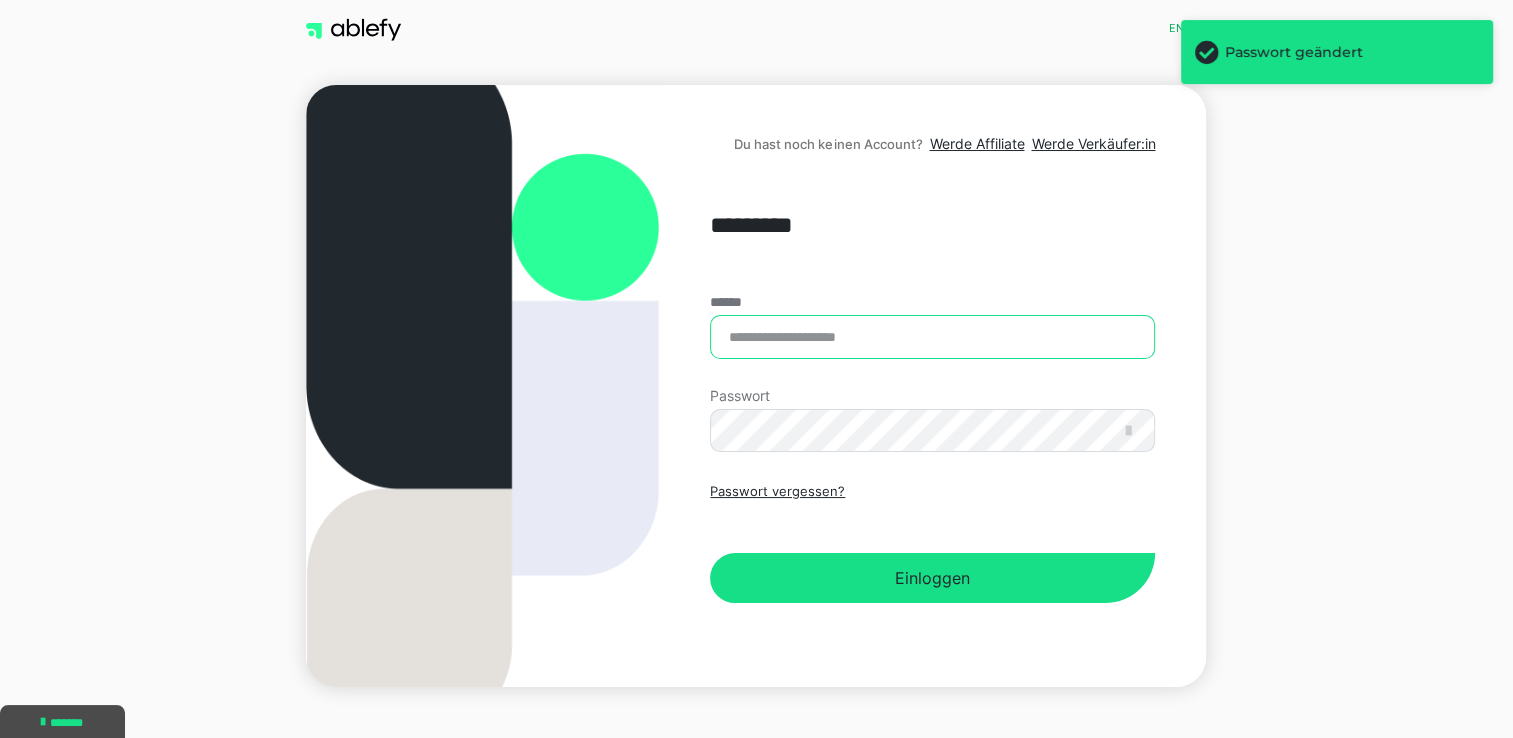 type on "**********" 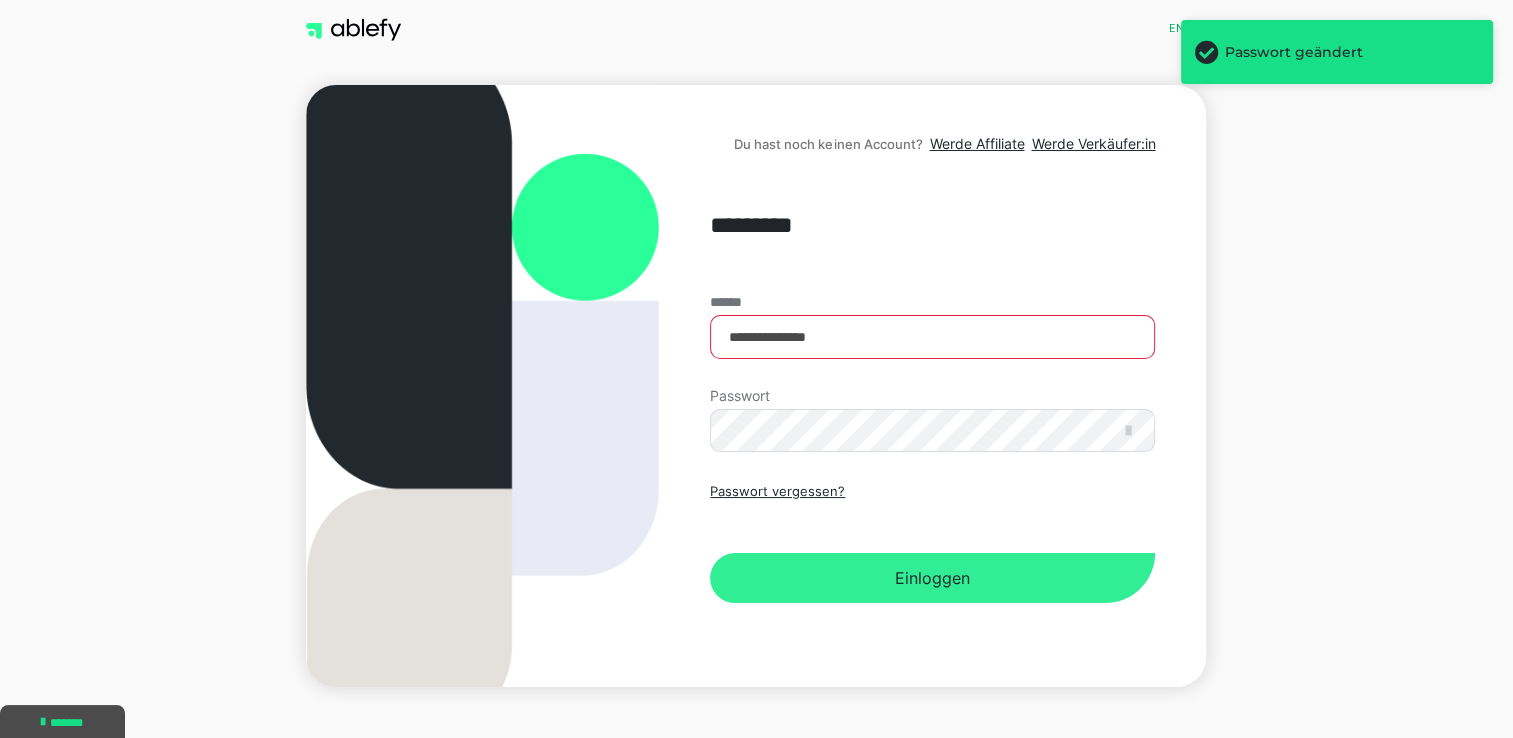 click on "Einloggen" at bounding box center [932, 578] 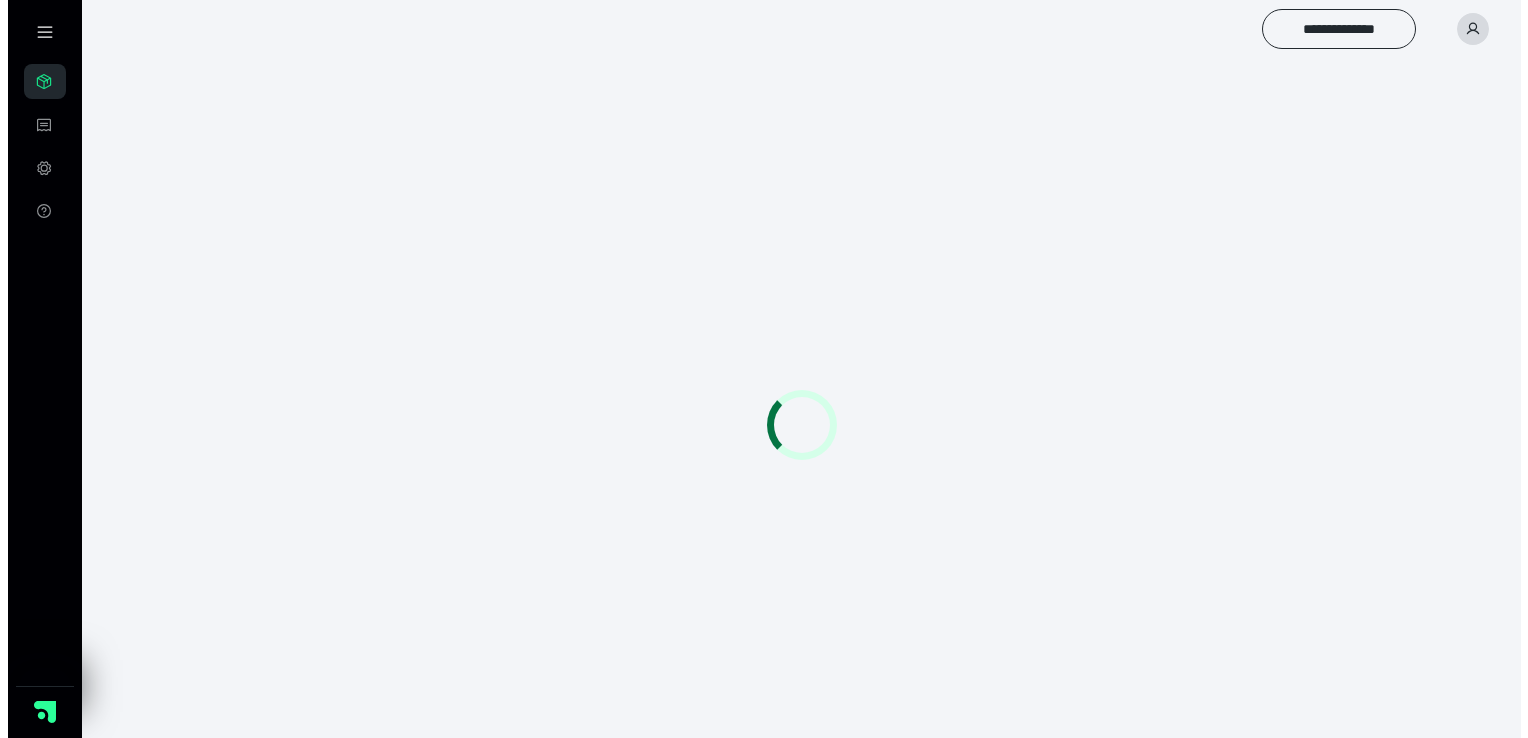 scroll, scrollTop: 0, scrollLeft: 0, axis: both 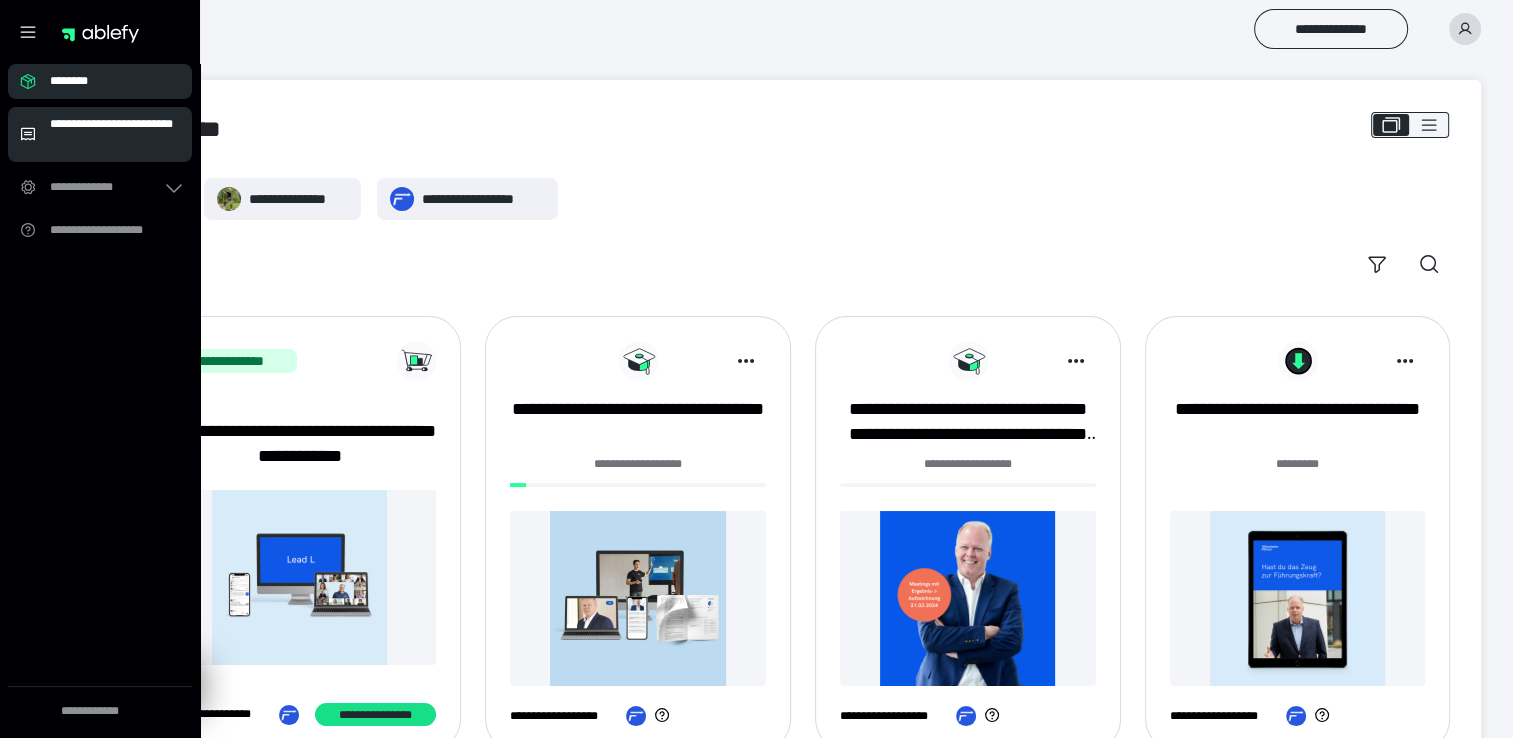 click on "**********" at bounding box center (115, 134) 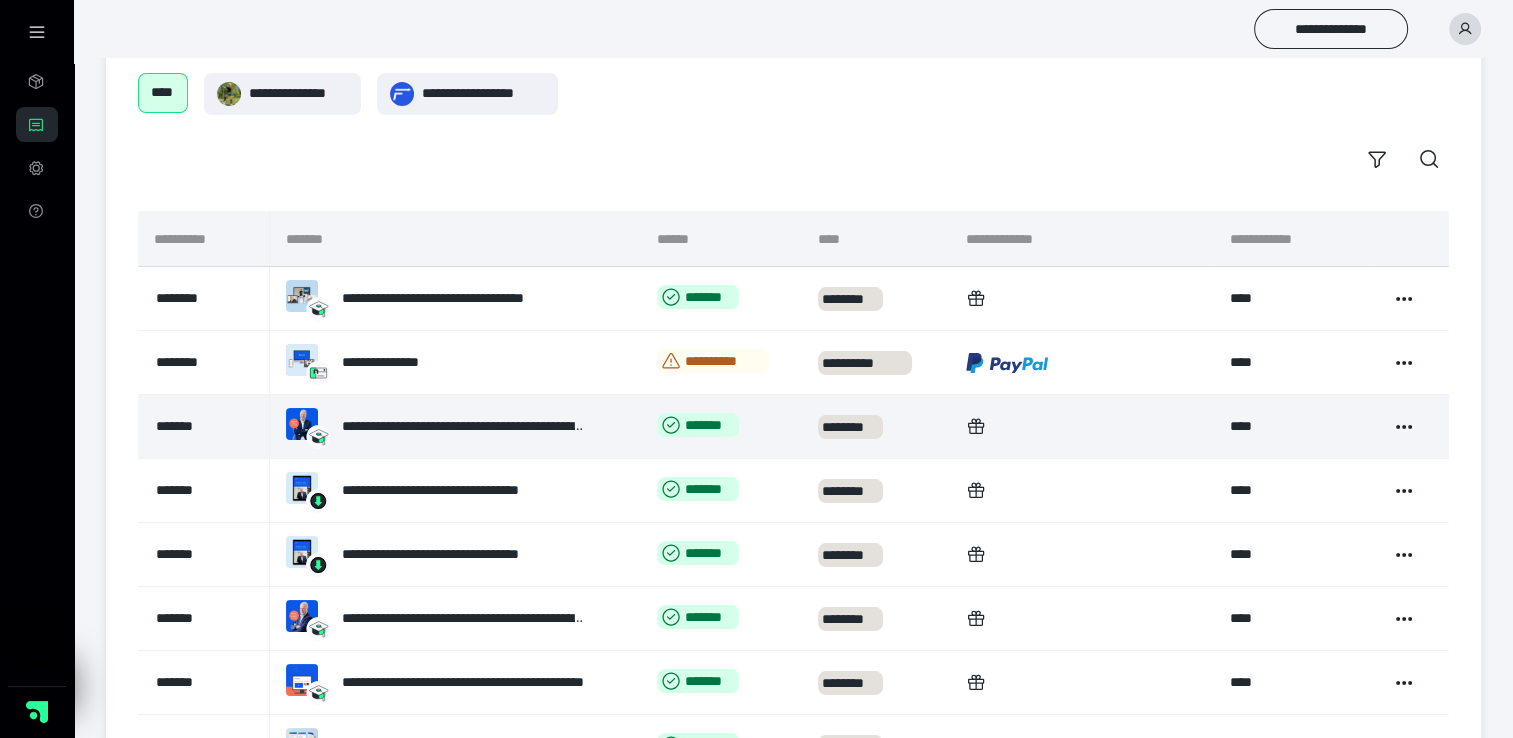 scroll, scrollTop: 0, scrollLeft: 0, axis: both 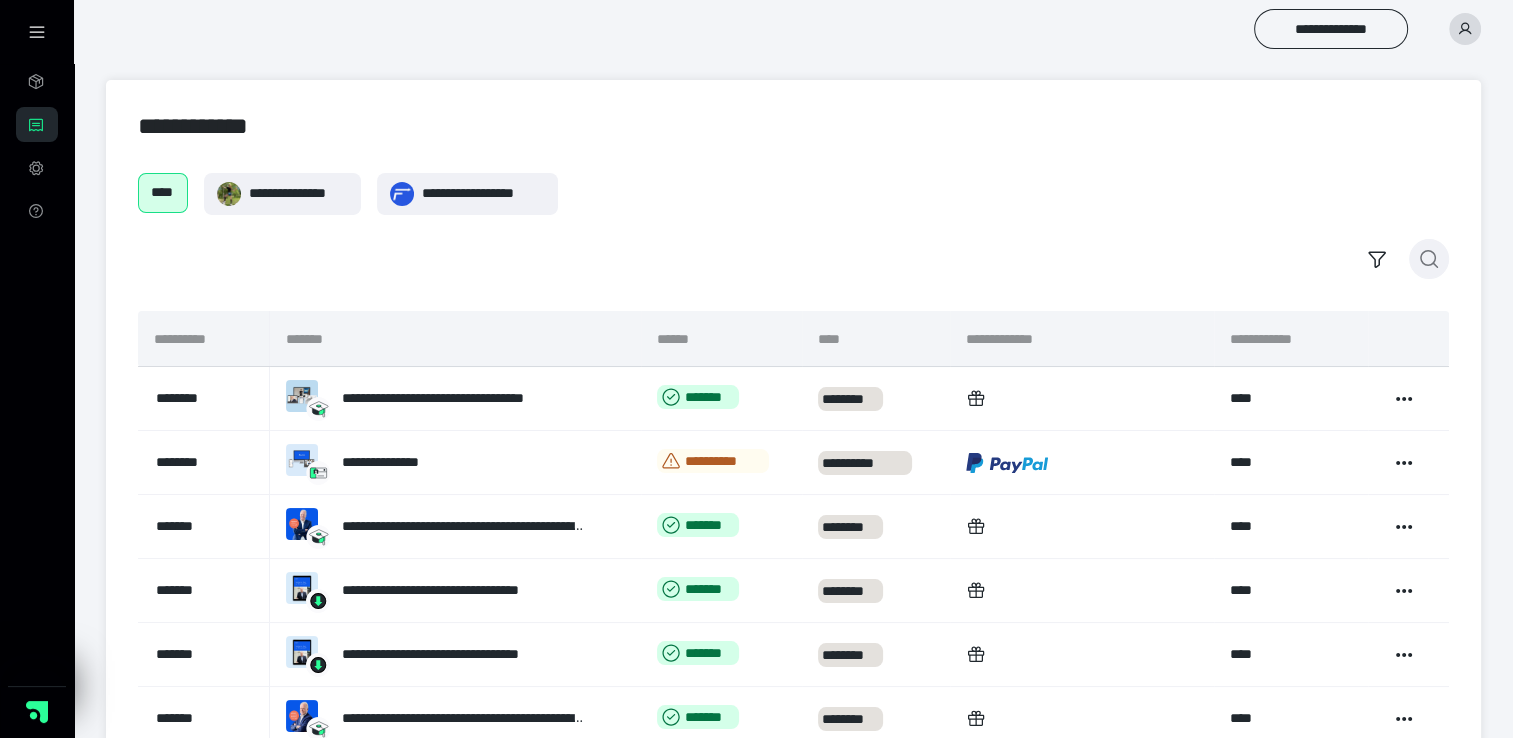 click 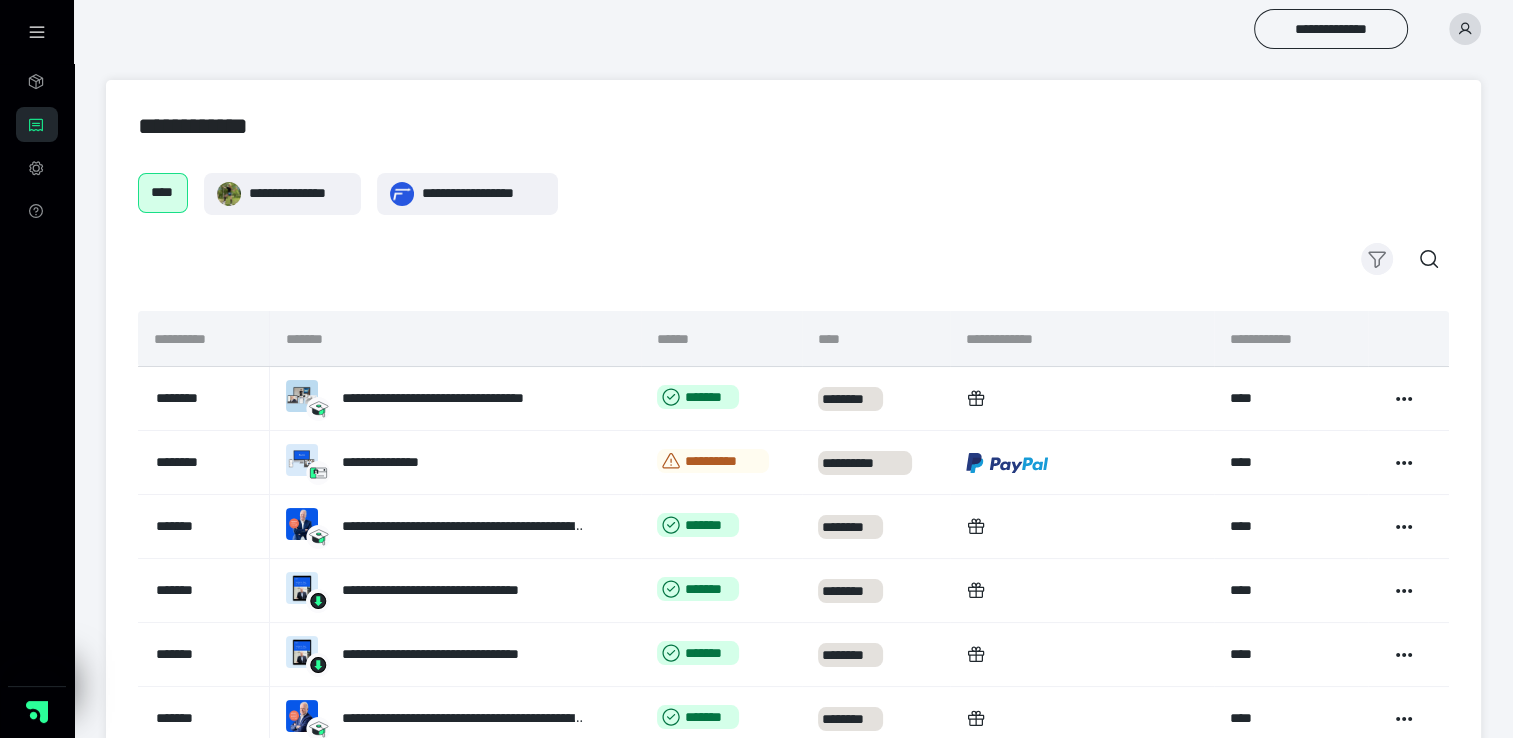 click on "[NAME] [NAME] [NAME]" at bounding box center [793, 226] 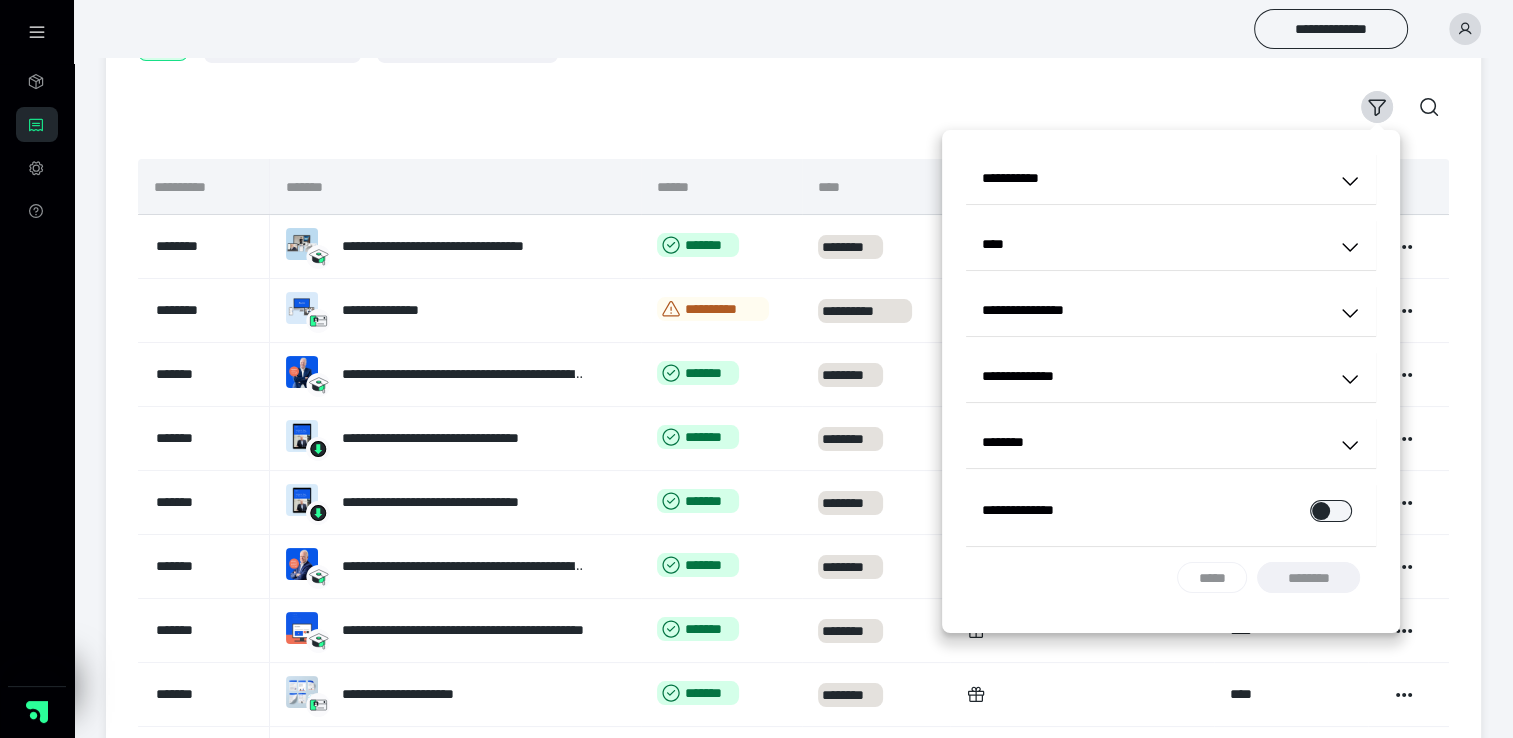 scroll, scrollTop: 200, scrollLeft: 0, axis: vertical 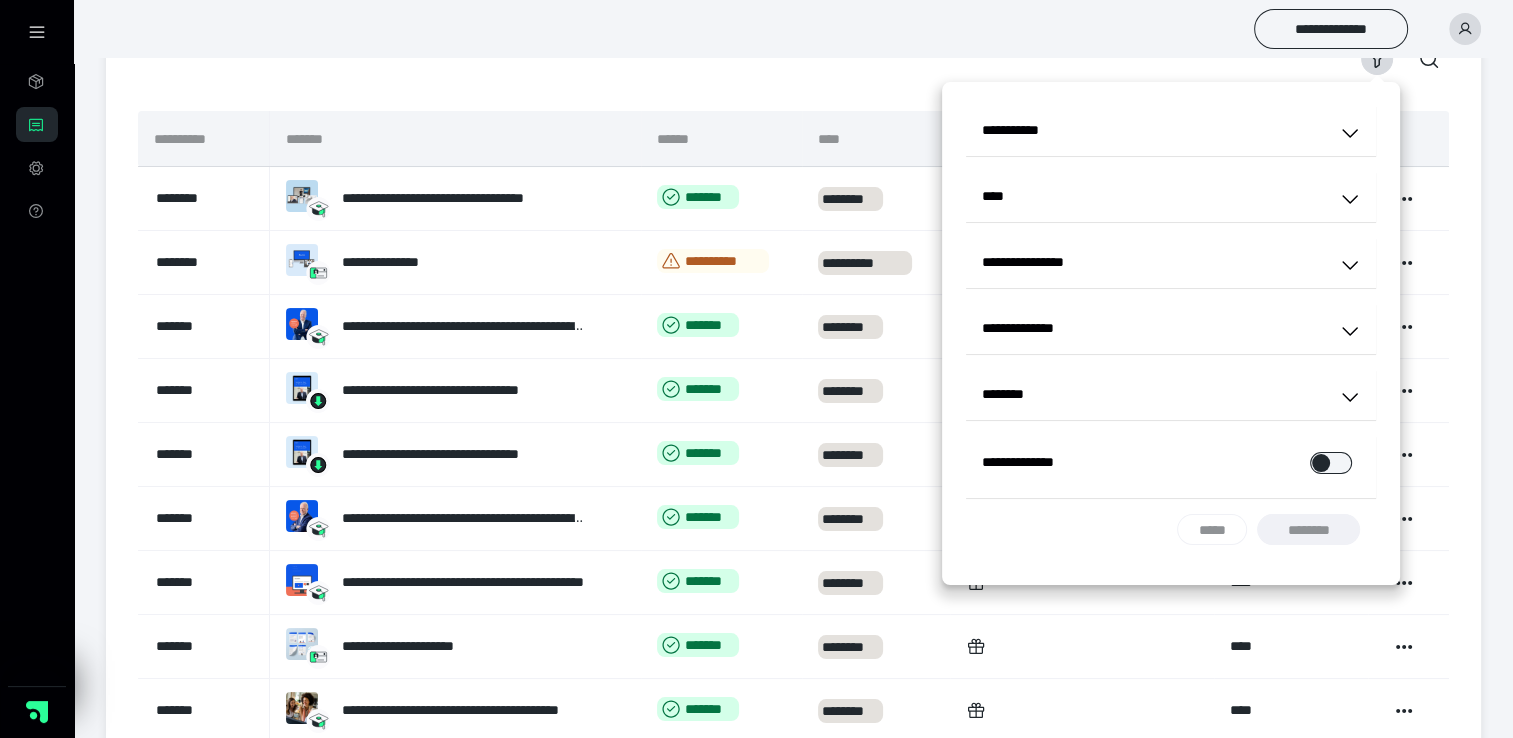 click 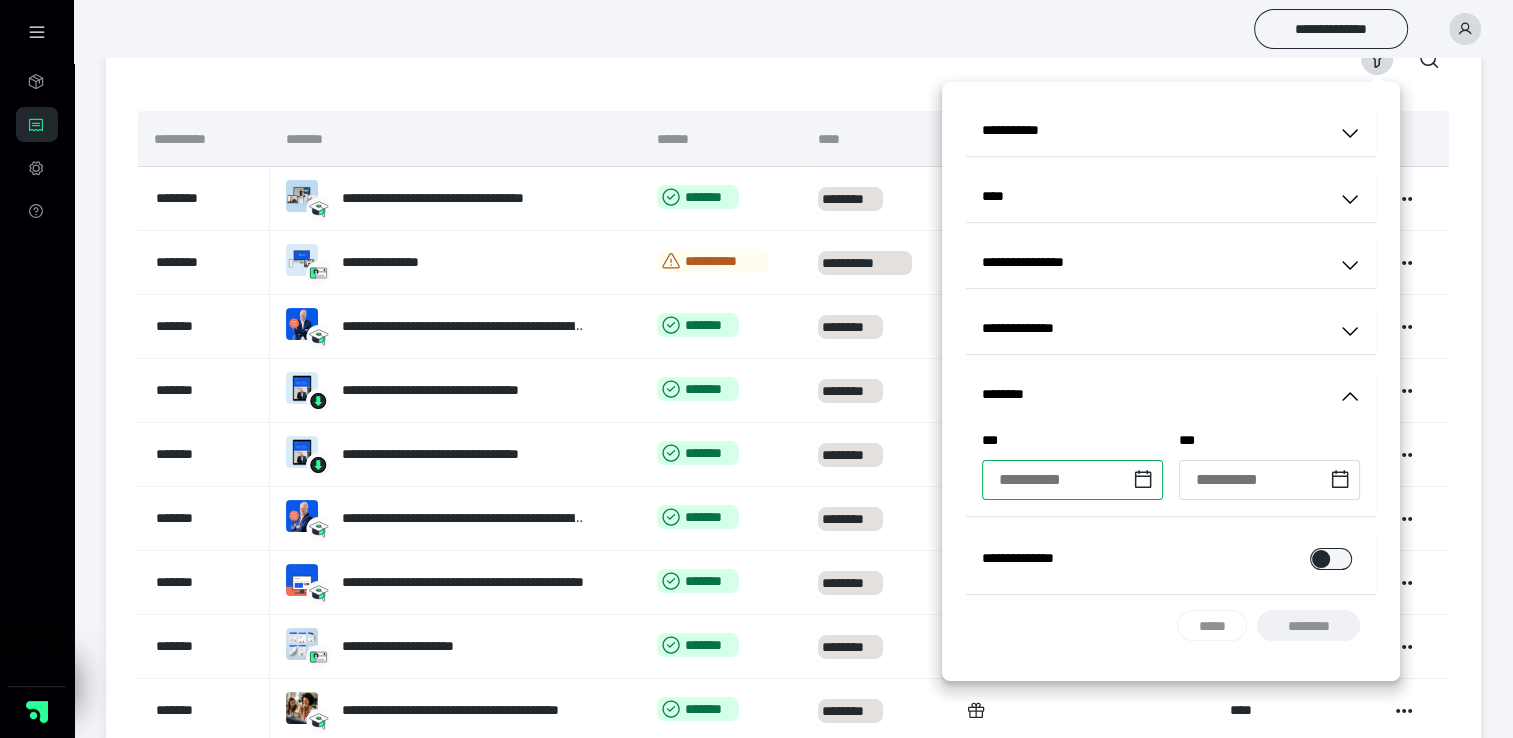 scroll, scrollTop: 217, scrollLeft: 0, axis: vertical 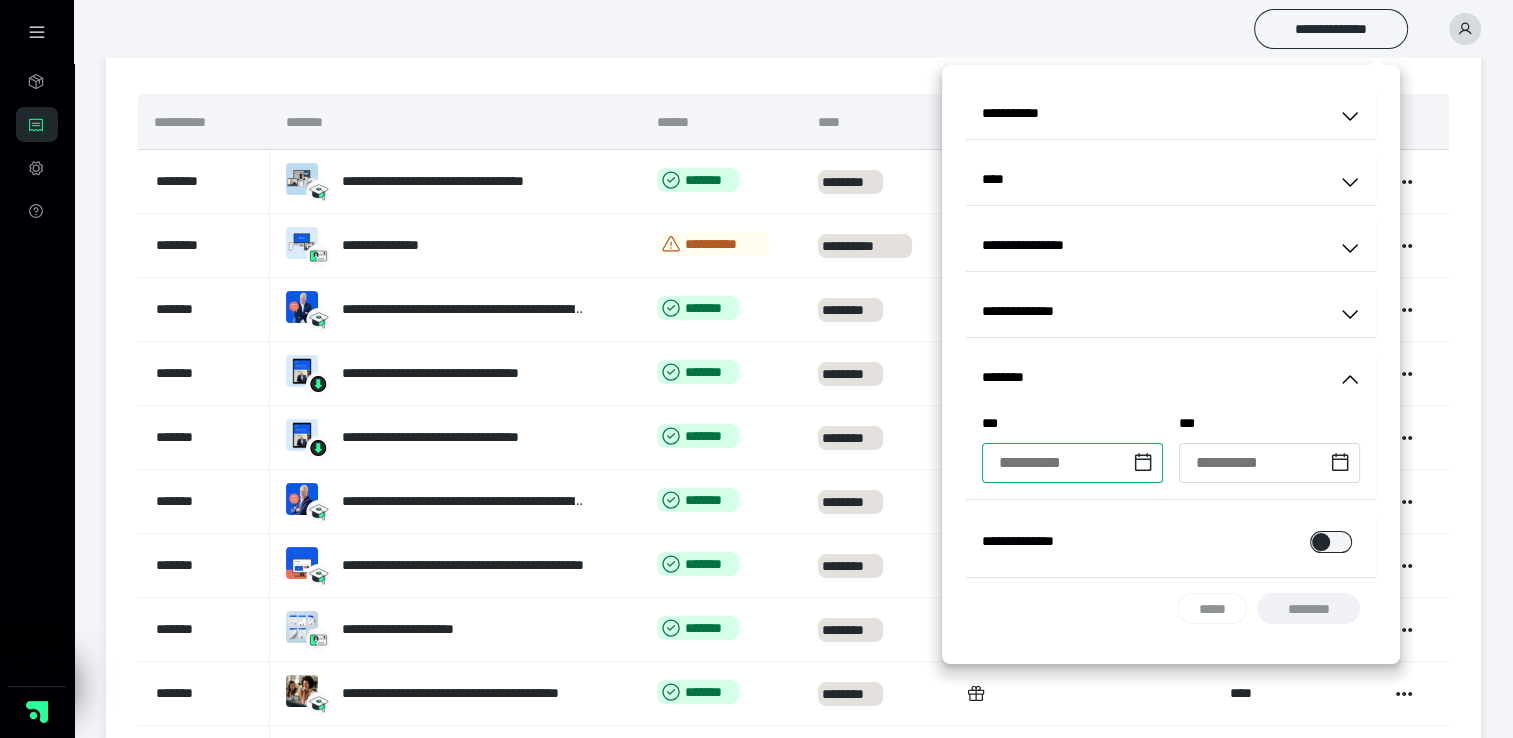 click at bounding box center (1072, 463) 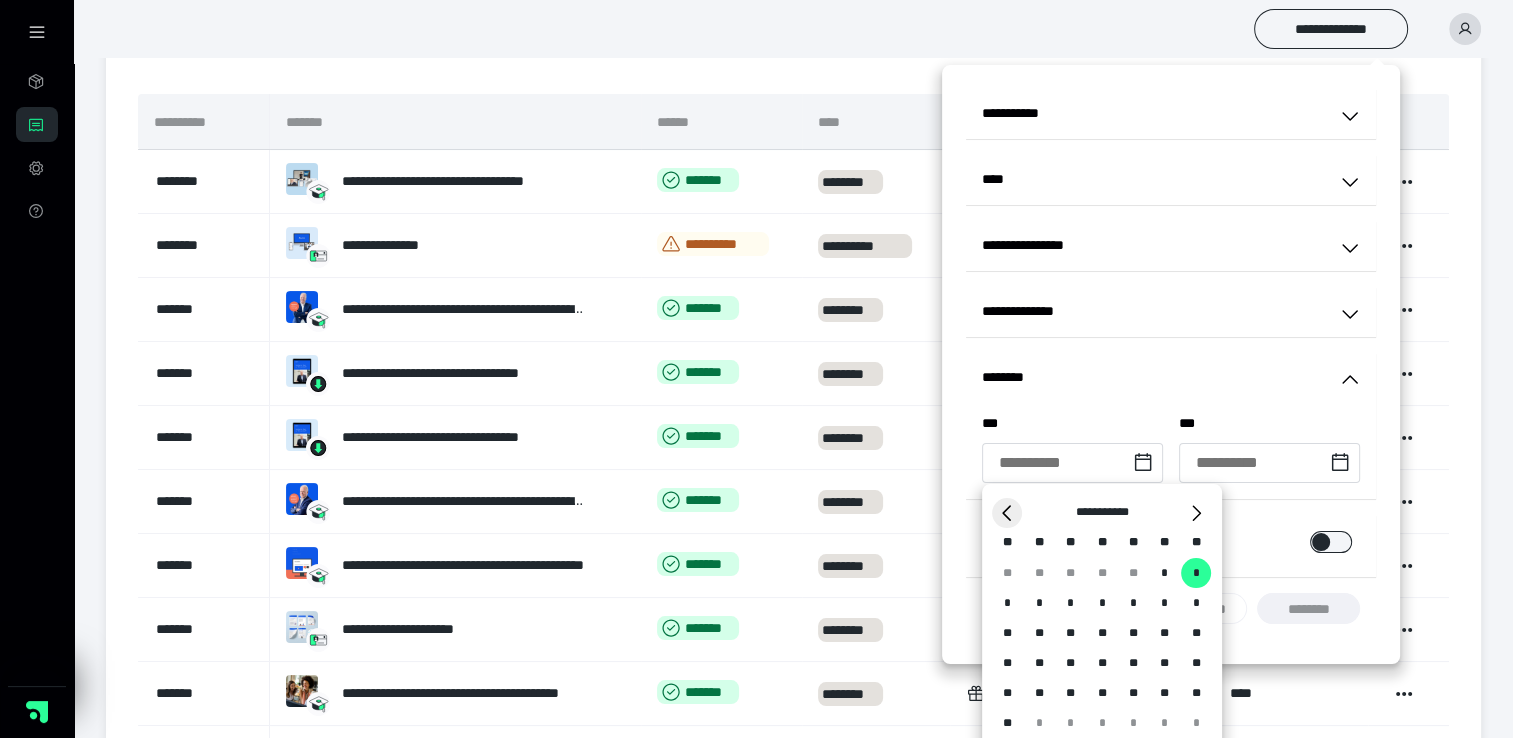 click on "*" at bounding box center [1007, 513] 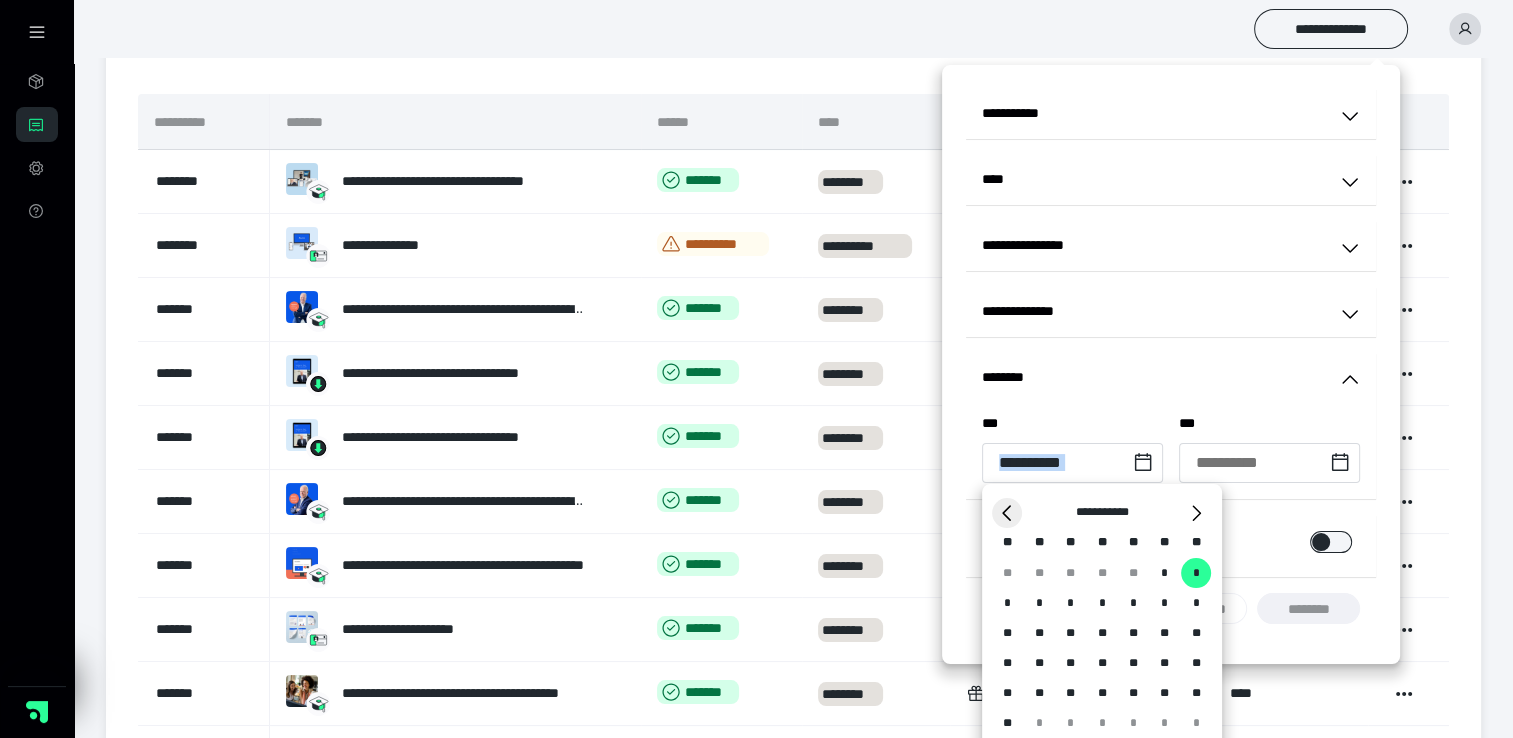 click on "*" at bounding box center [1007, 513] 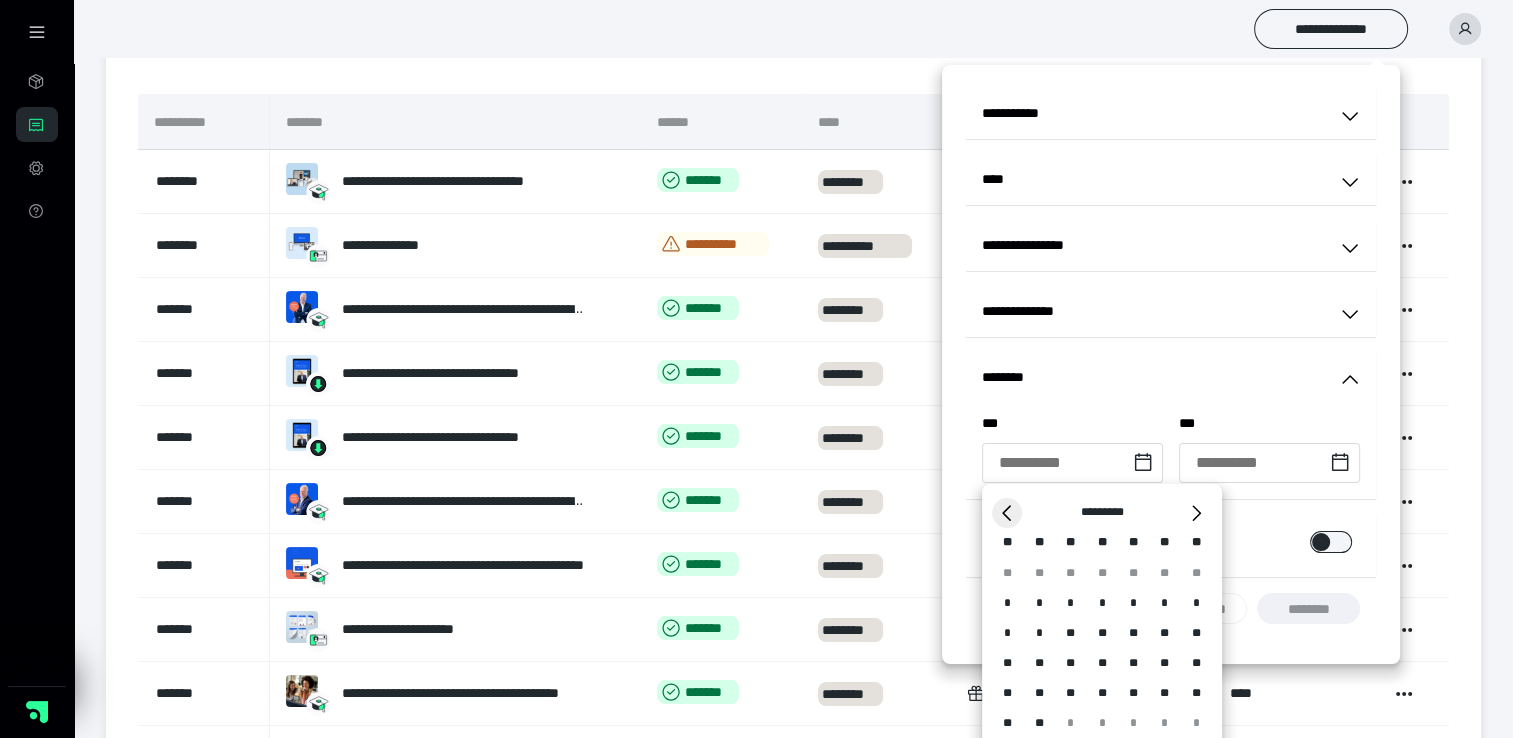 click on "*" at bounding box center (1007, 513) 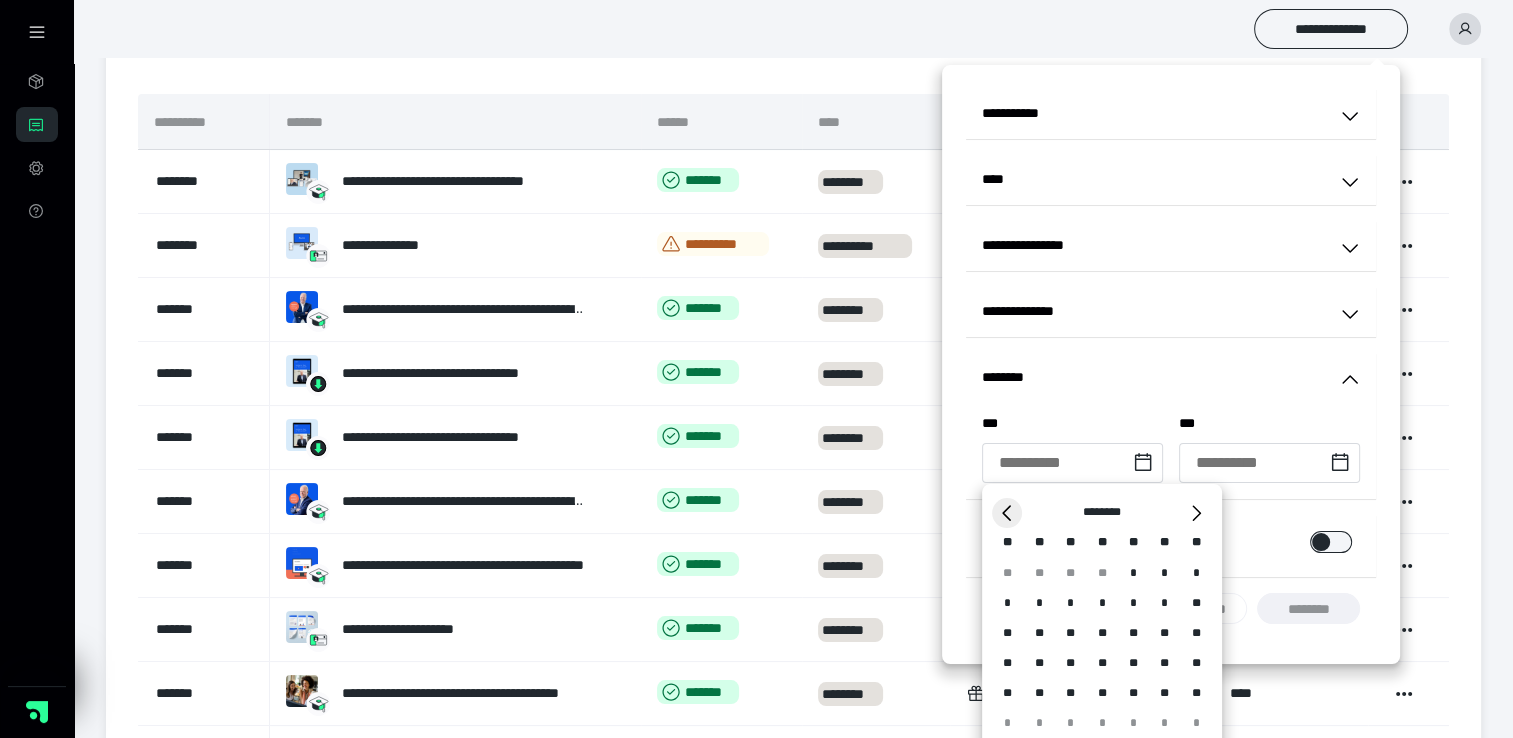click on "*" at bounding box center [1007, 513] 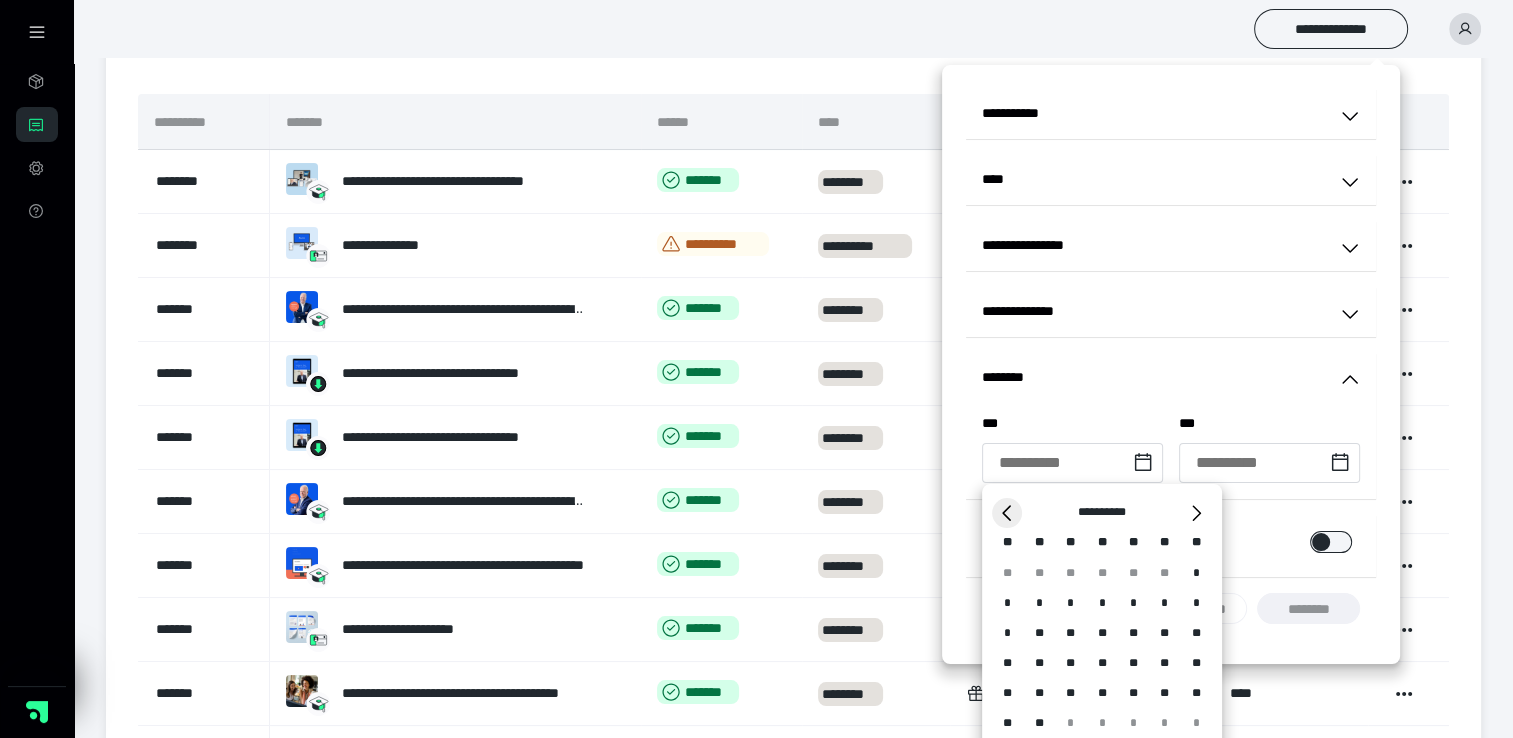 click on "*" at bounding box center (1007, 513) 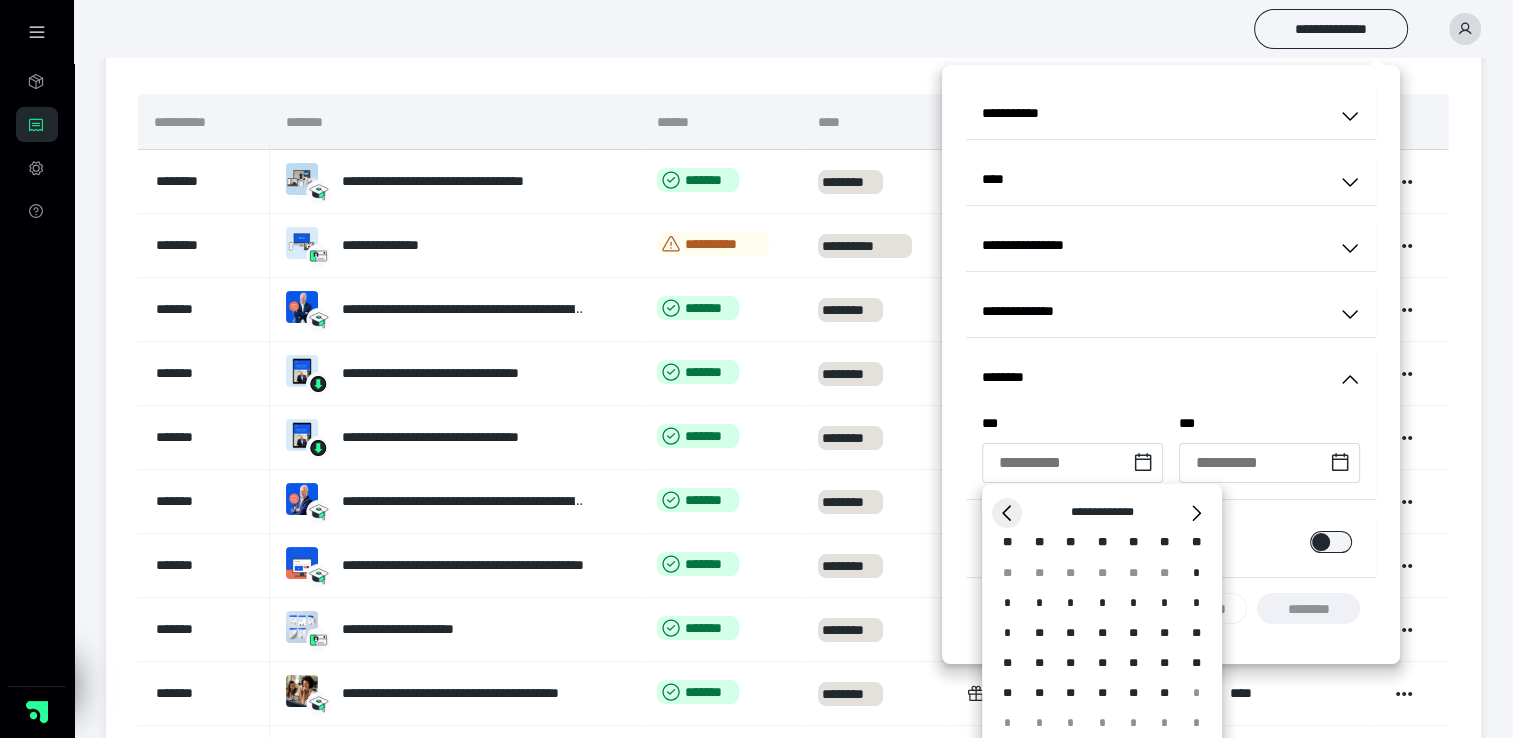 click on "*" at bounding box center [1007, 513] 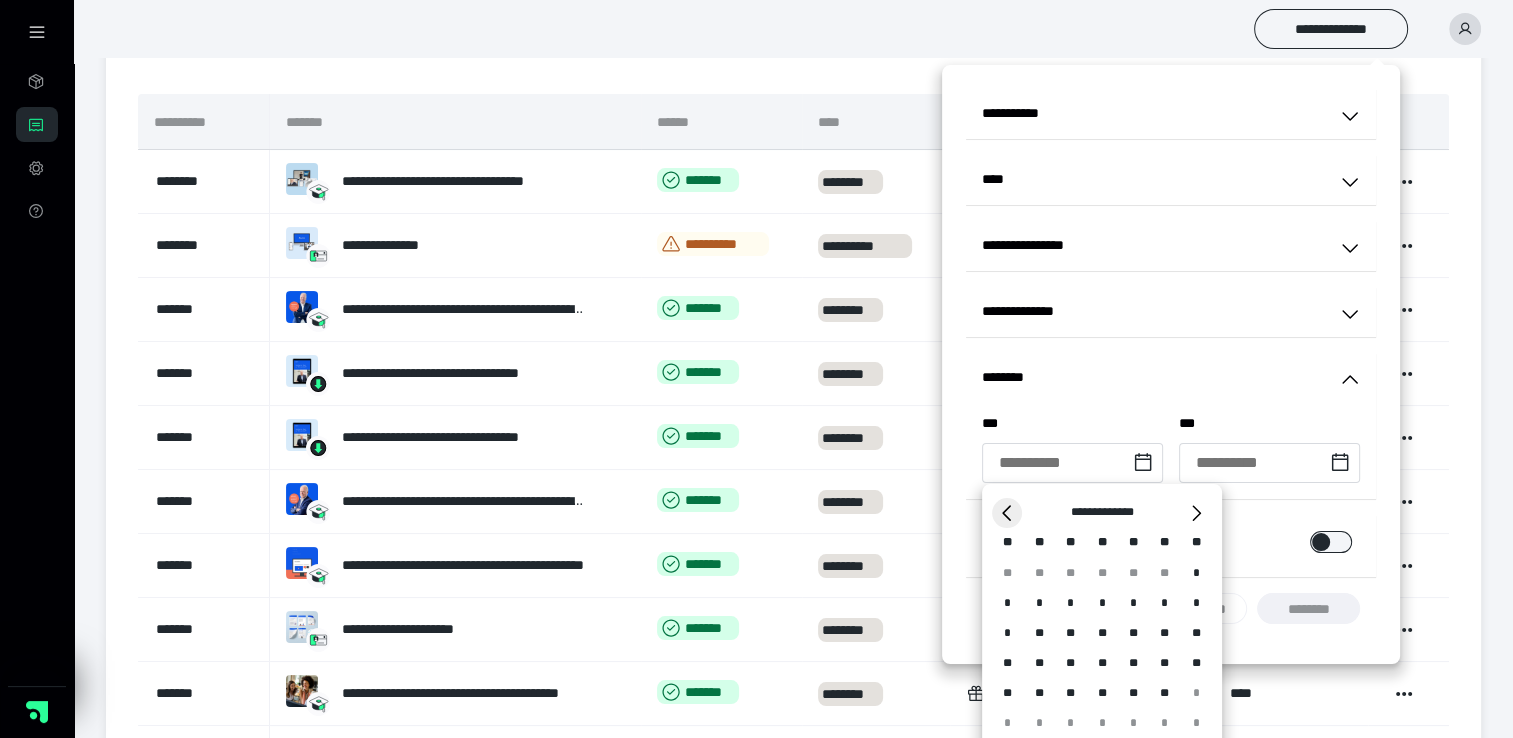 click on "*" at bounding box center (1007, 513) 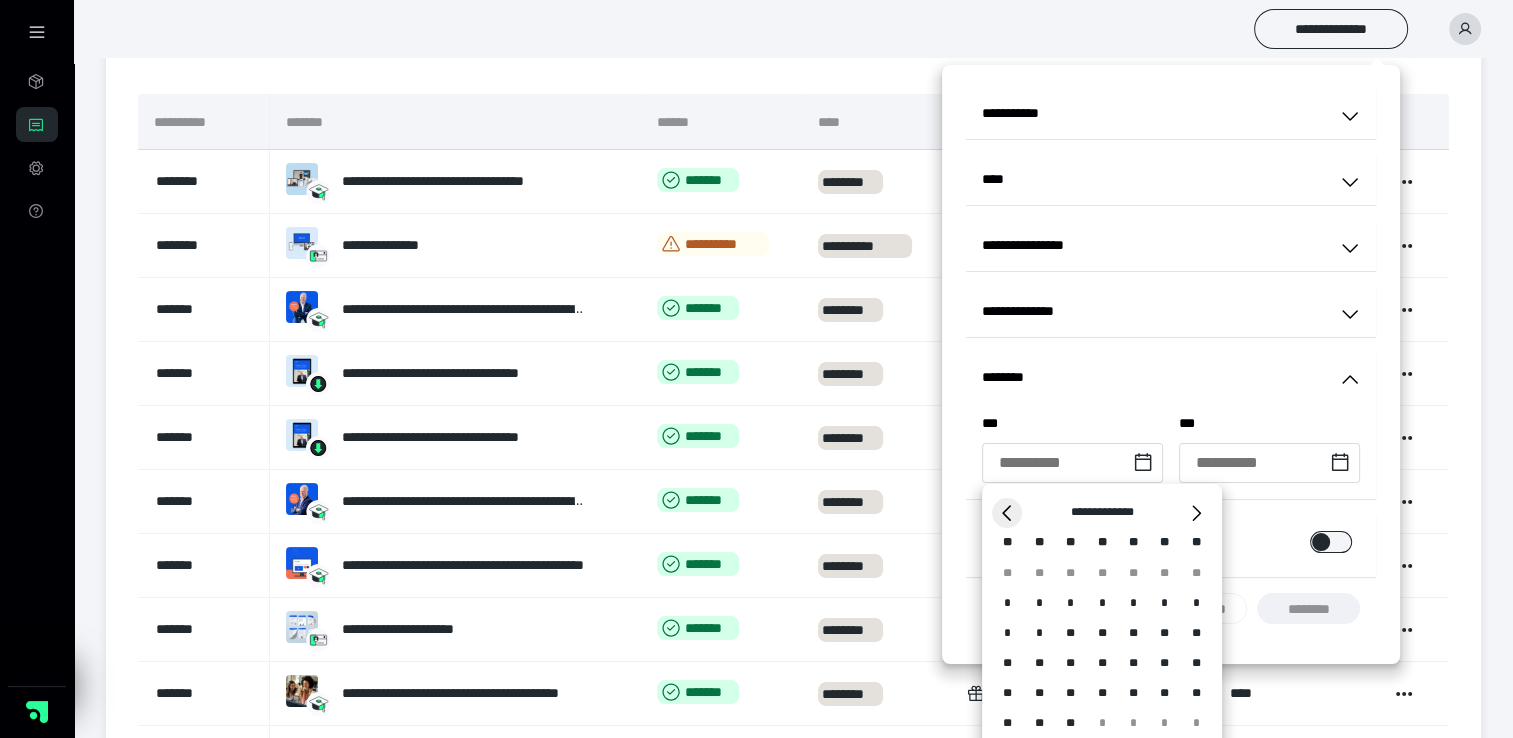 click on "*" at bounding box center [1007, 513] 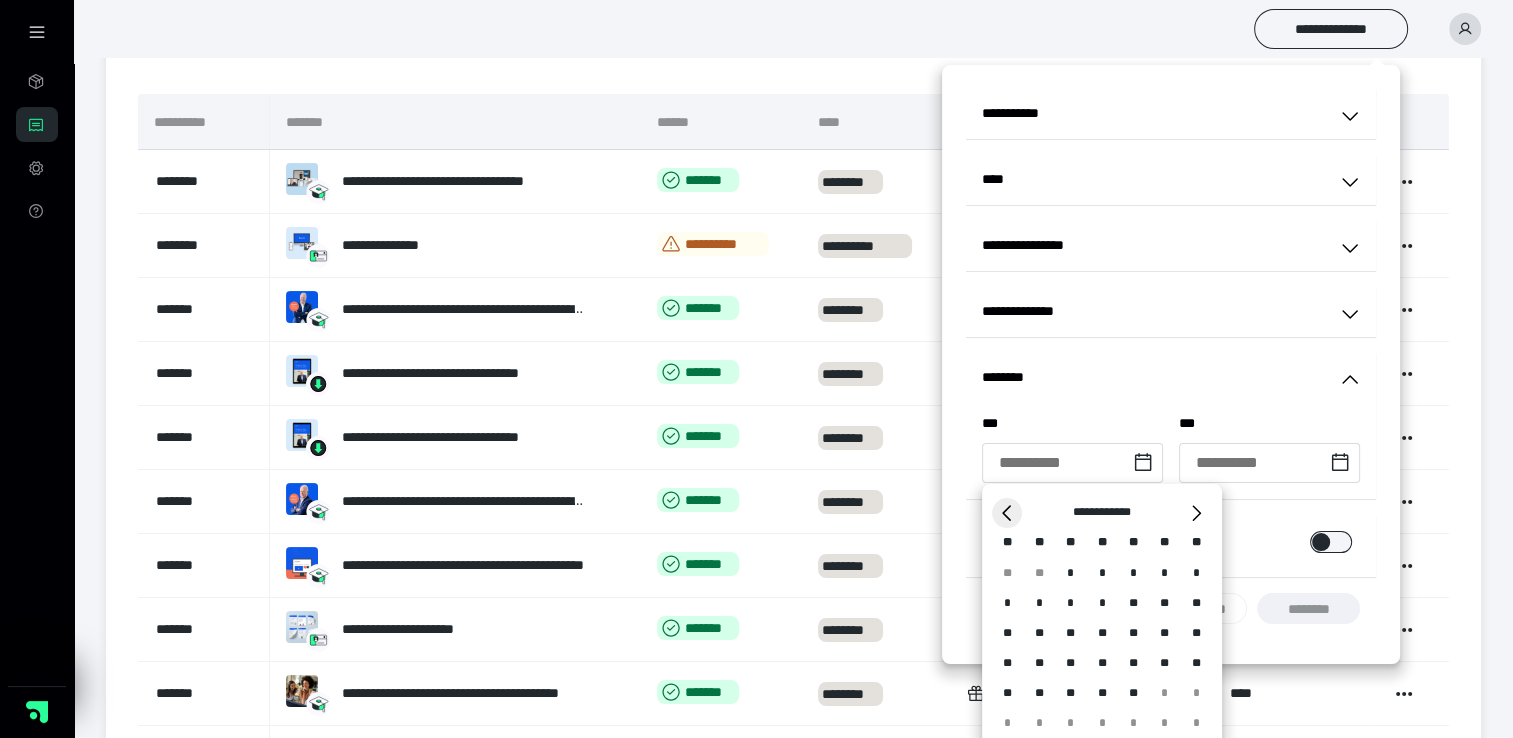 click on "*" at bounding box center [1007, 513] 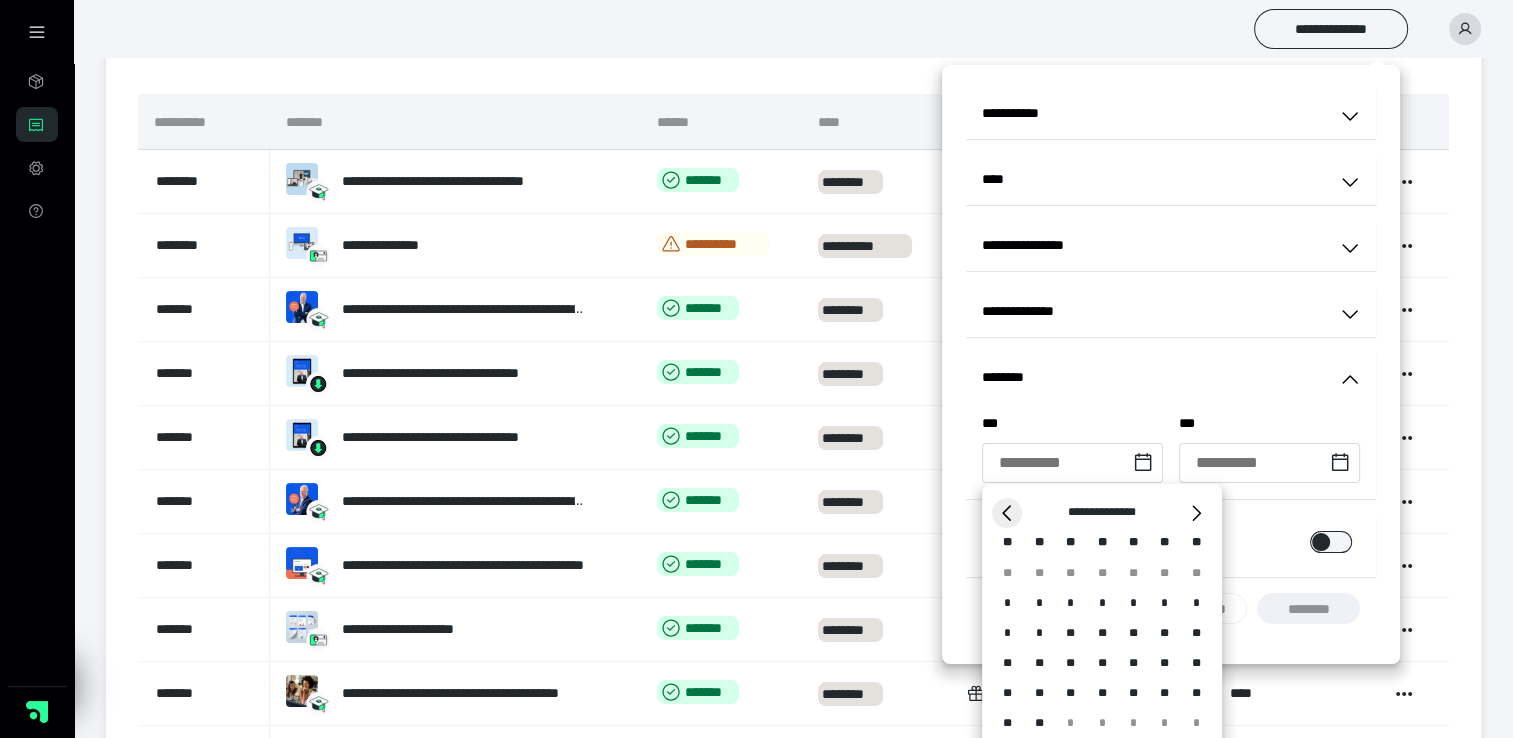 click on "*" at bounding box center (1007, 513) 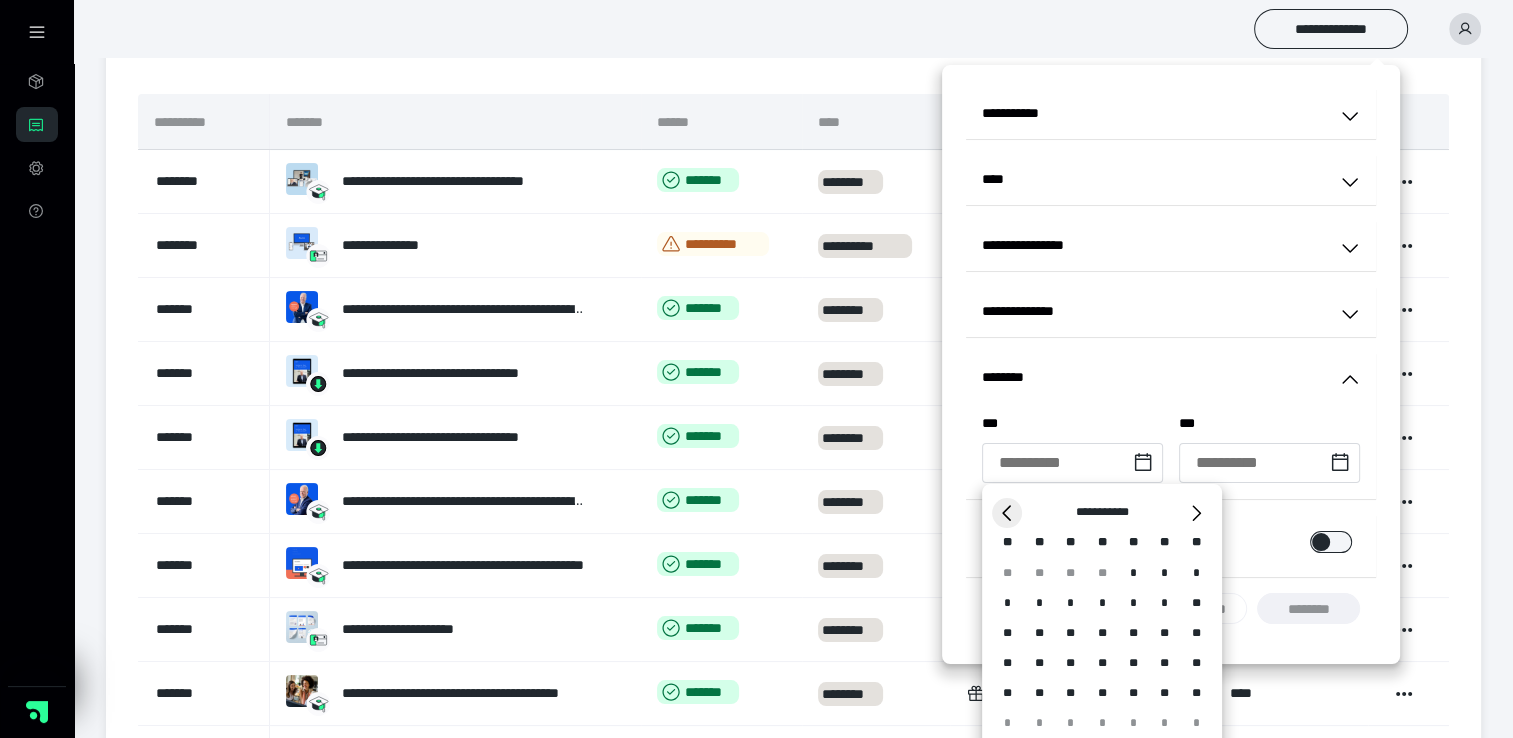 click on "*" at bounding box center (1007, 513) 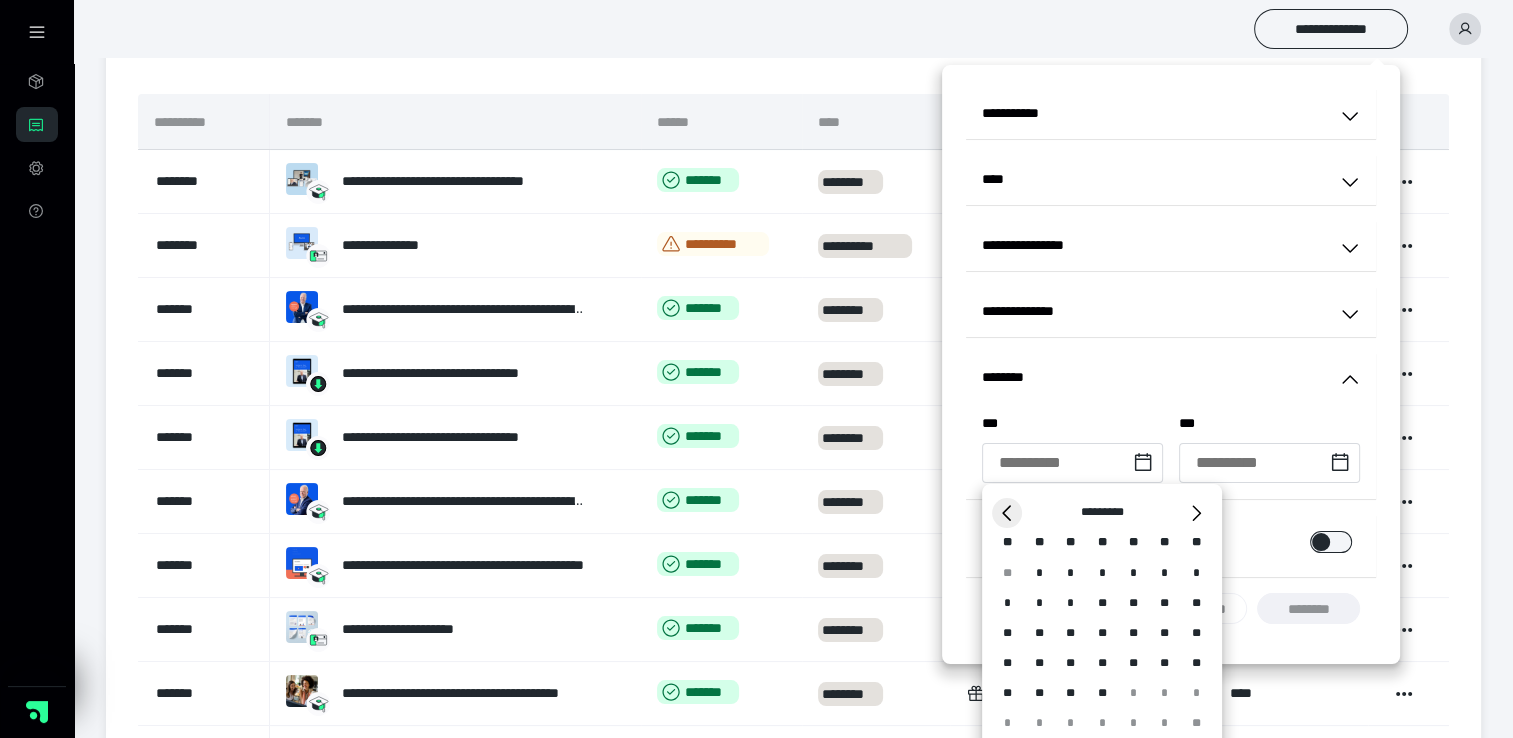 click on "*" at bounding box center [1007, 513] 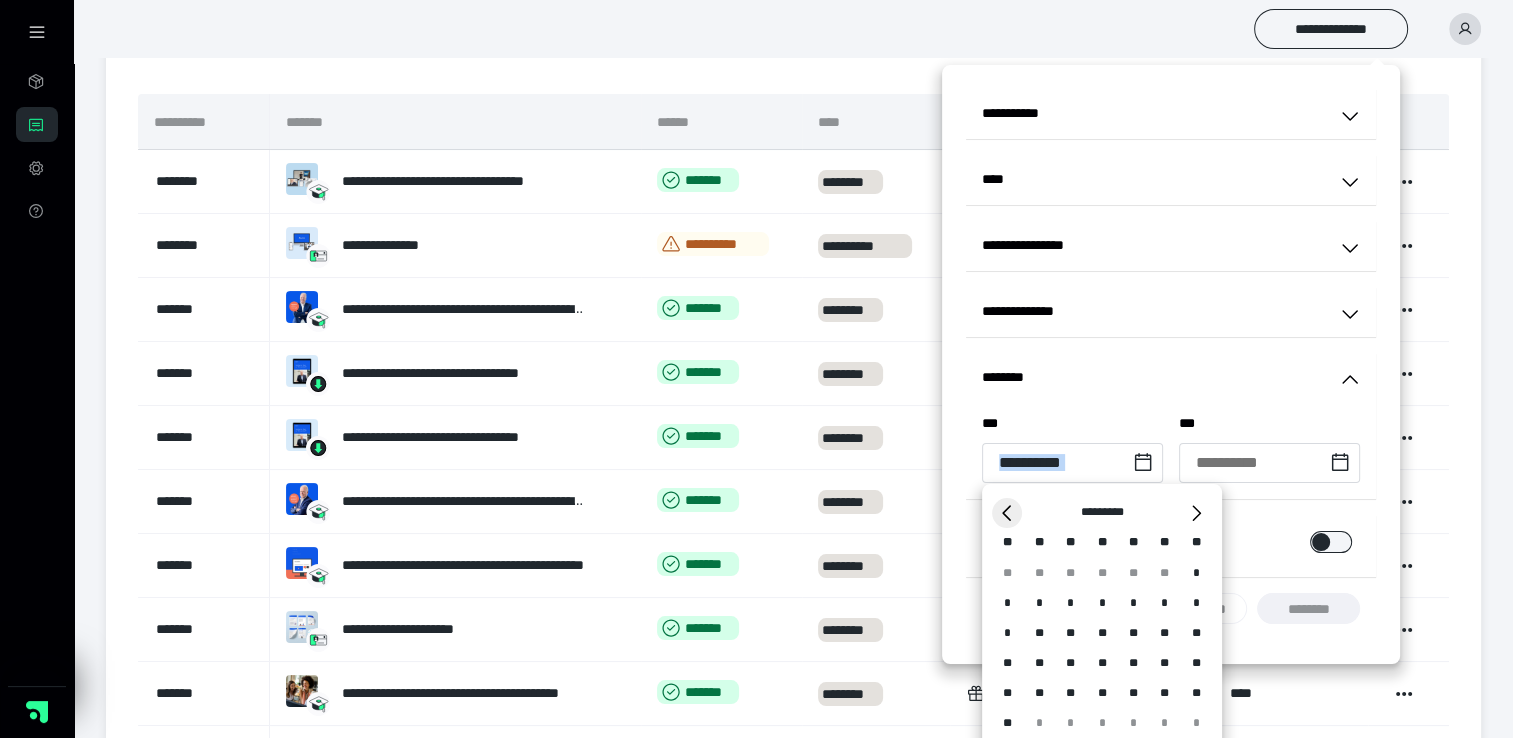 click on "*" at bounding box center [1007, 513] 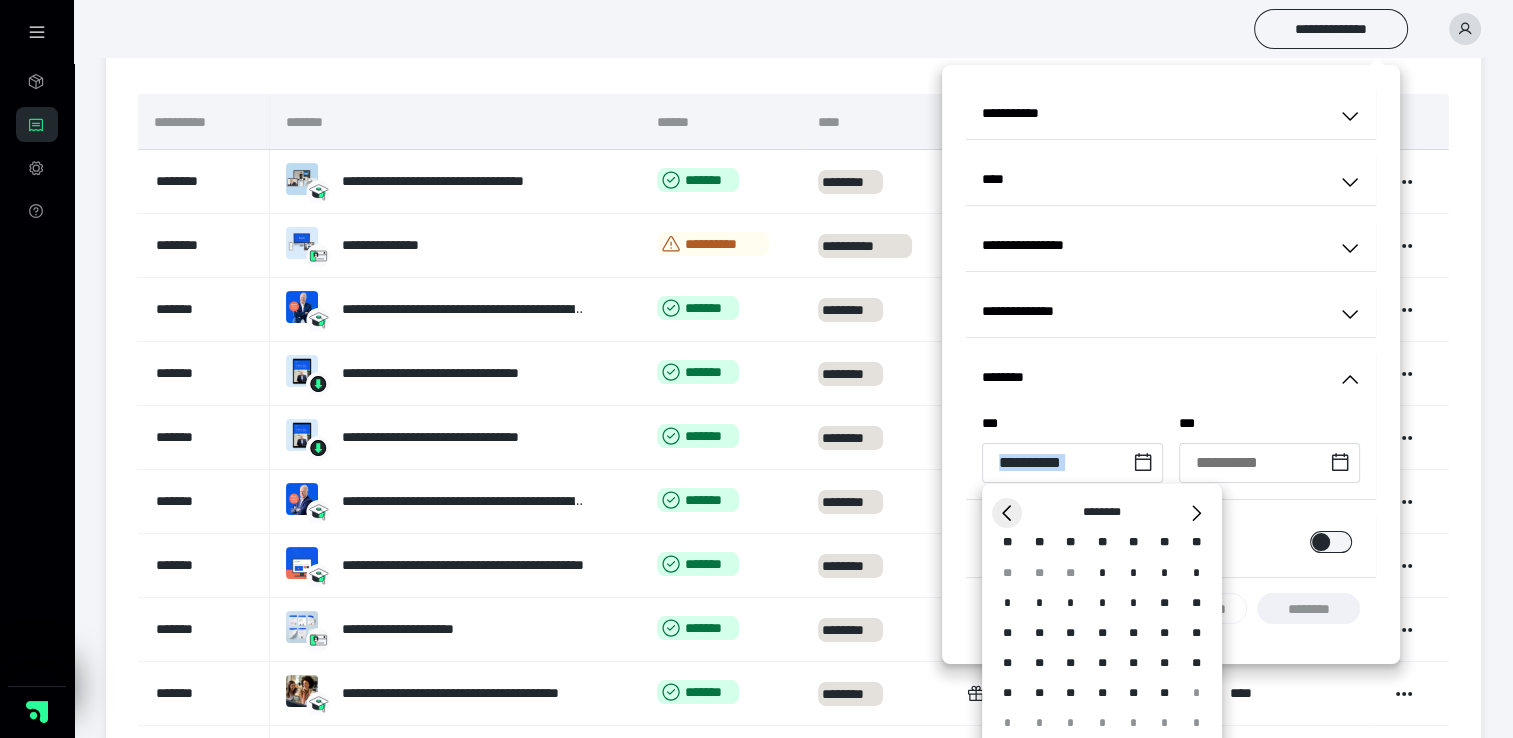 click on "*" at bounding box center (1007, 513) 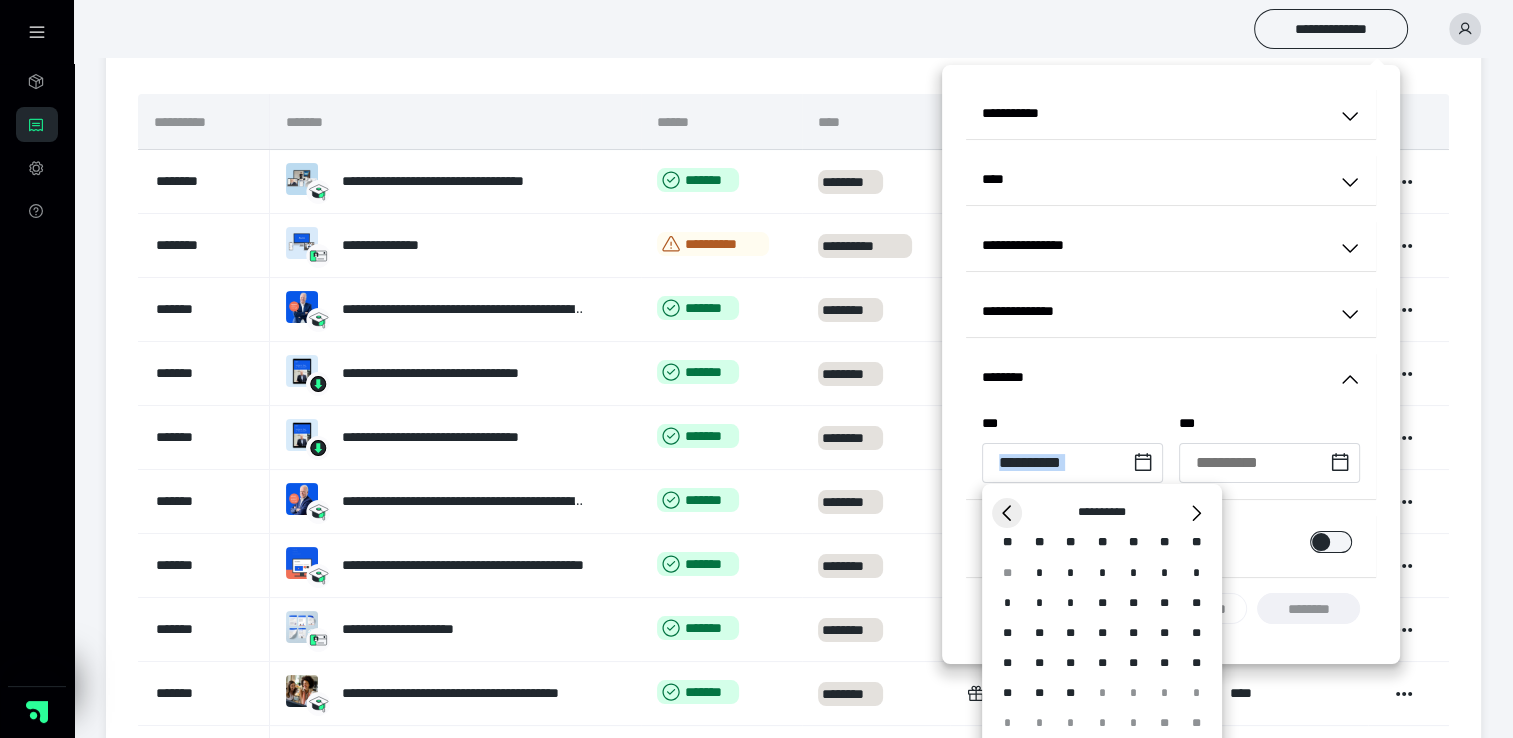 click on "*" at bounding box center (1007, 513) 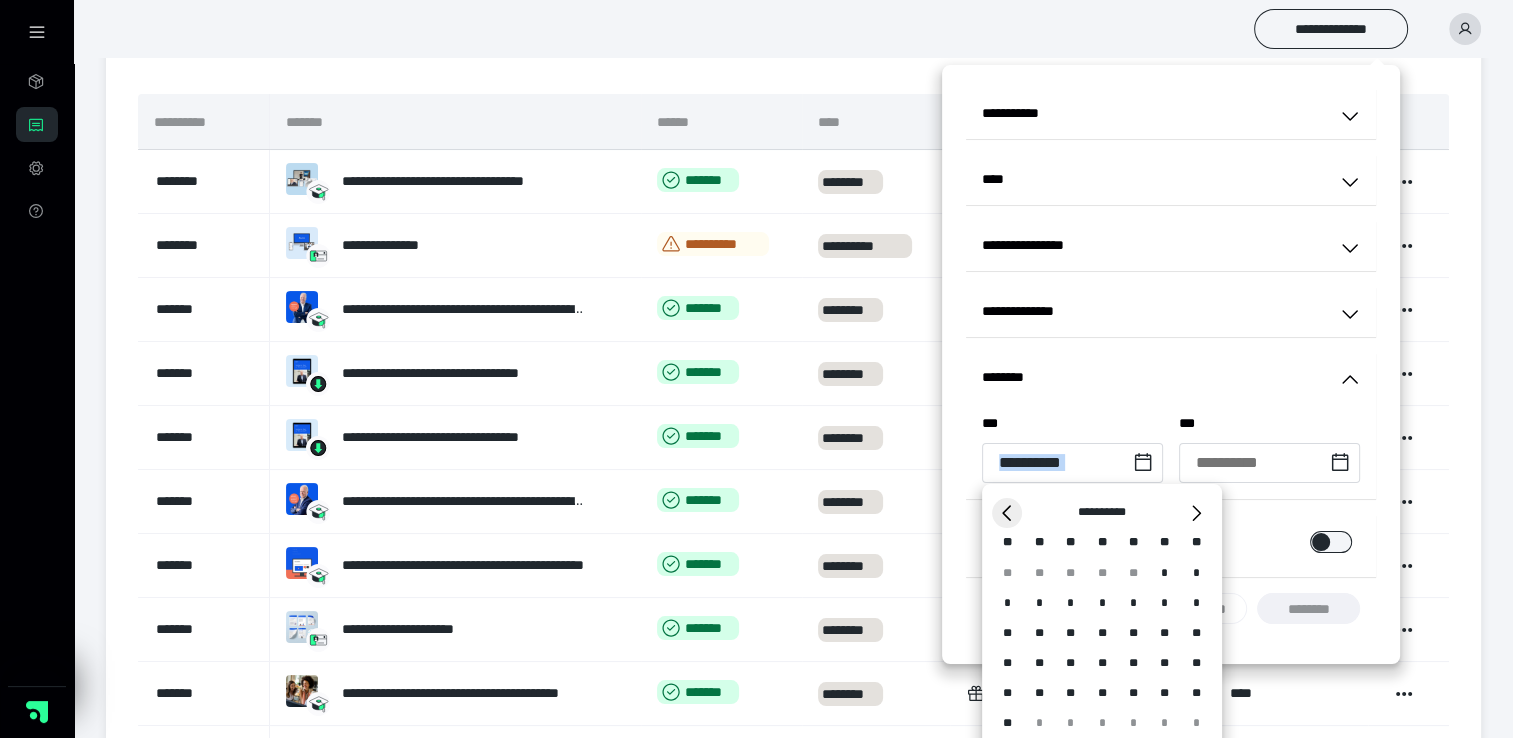 click on "*" at bounding box center [1007, 513] 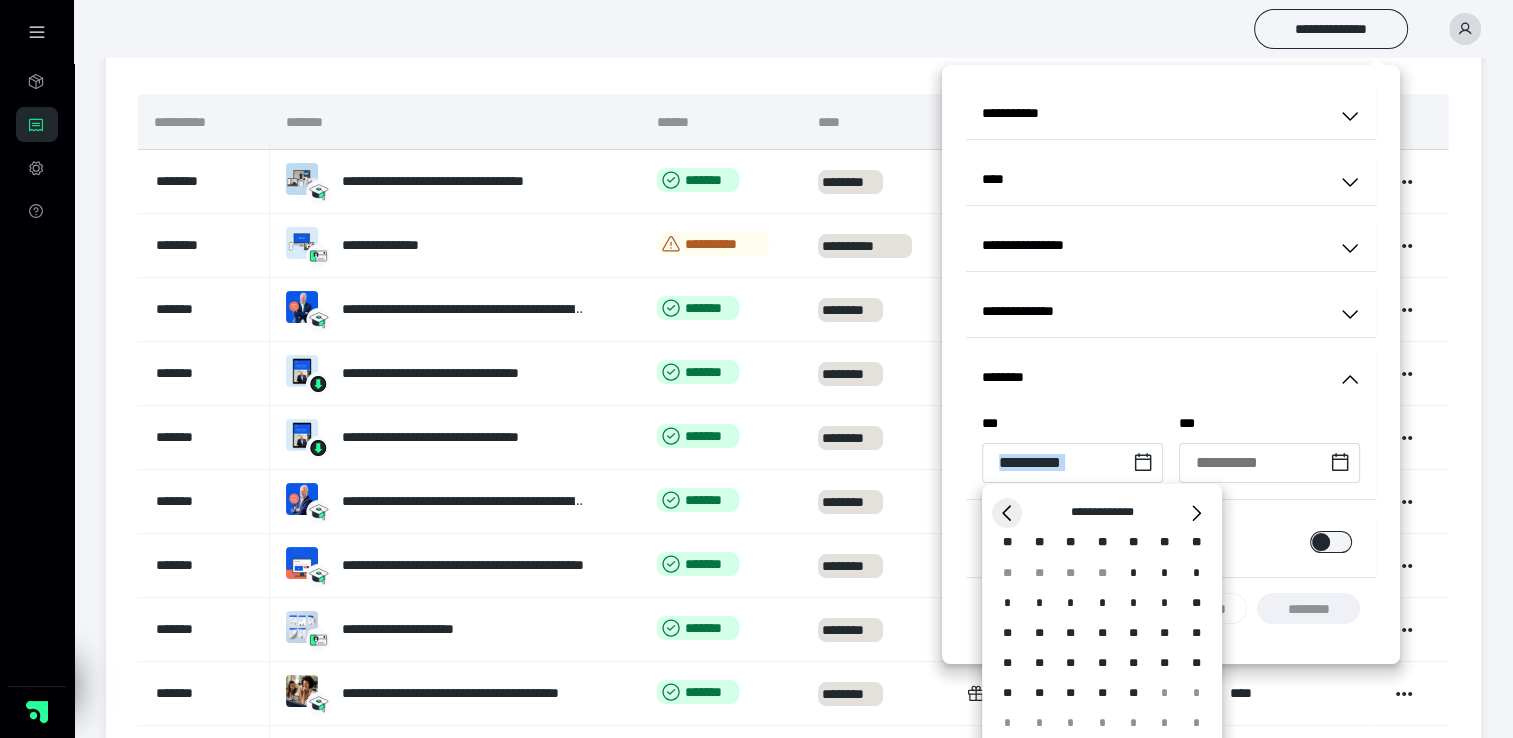 click on "*" at bounding box center (1007, 513) 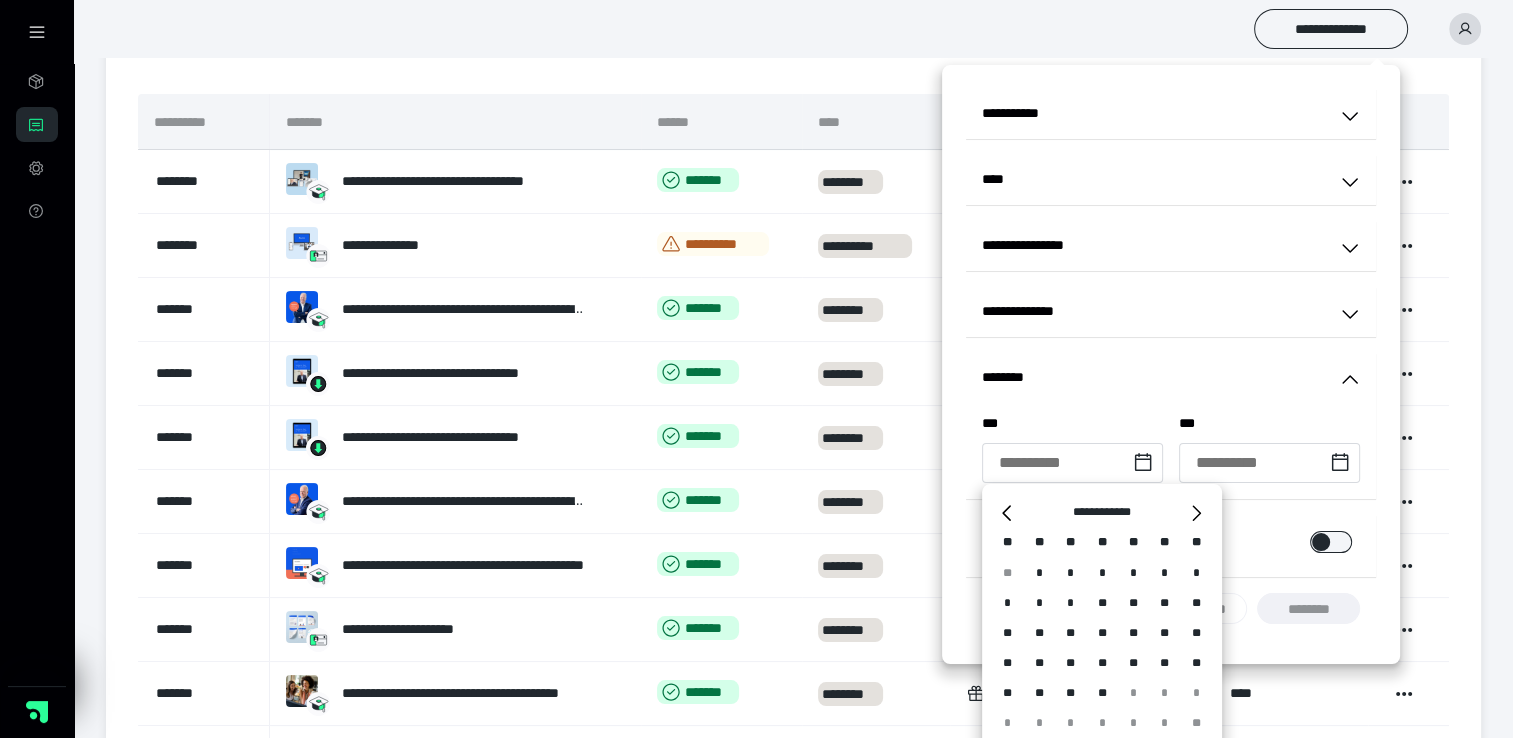 drag, startPoint x: 1001, startPoint y: 514, endPoint x: 1037, endPoint y: 570, distance: 66.573265 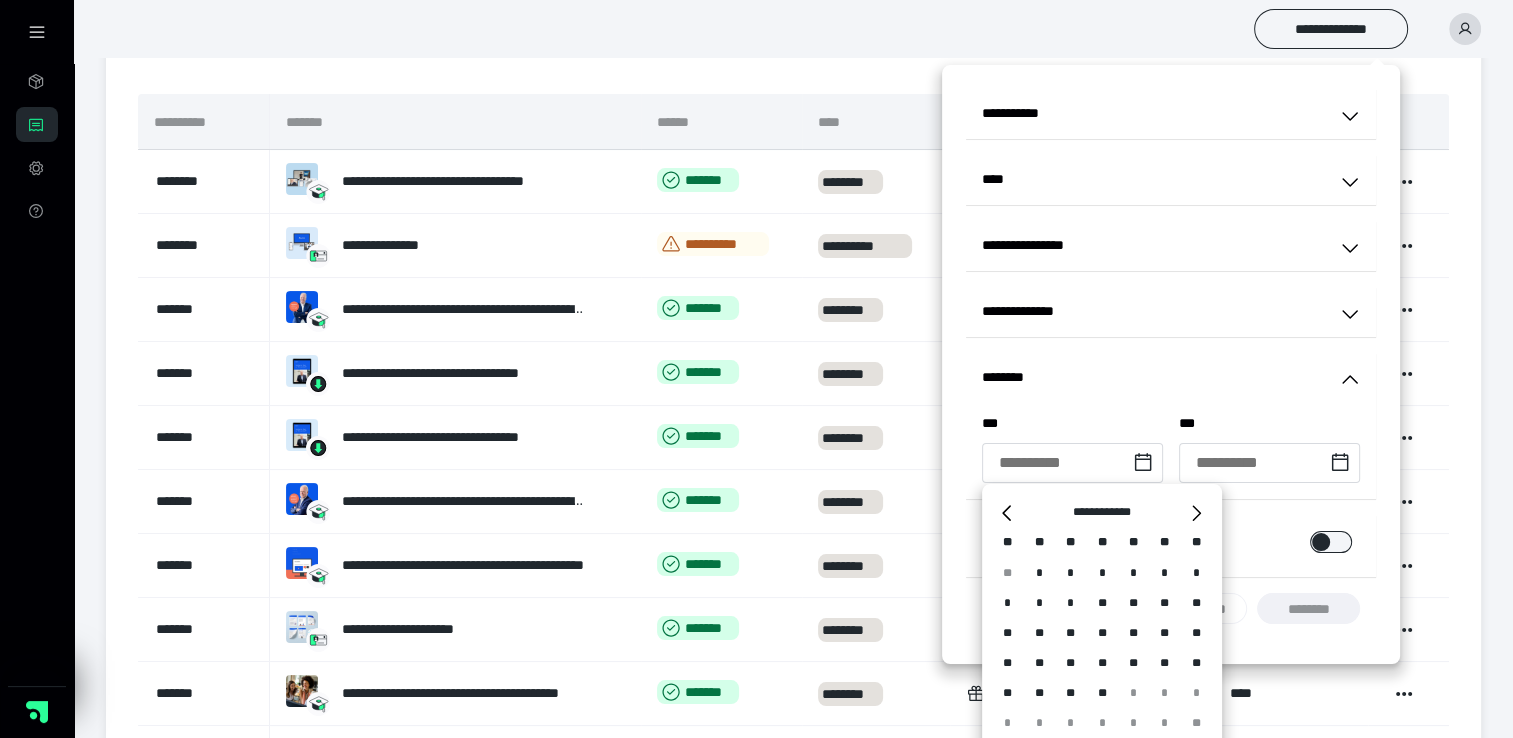click on "*" at bounding box center [1039, 573] 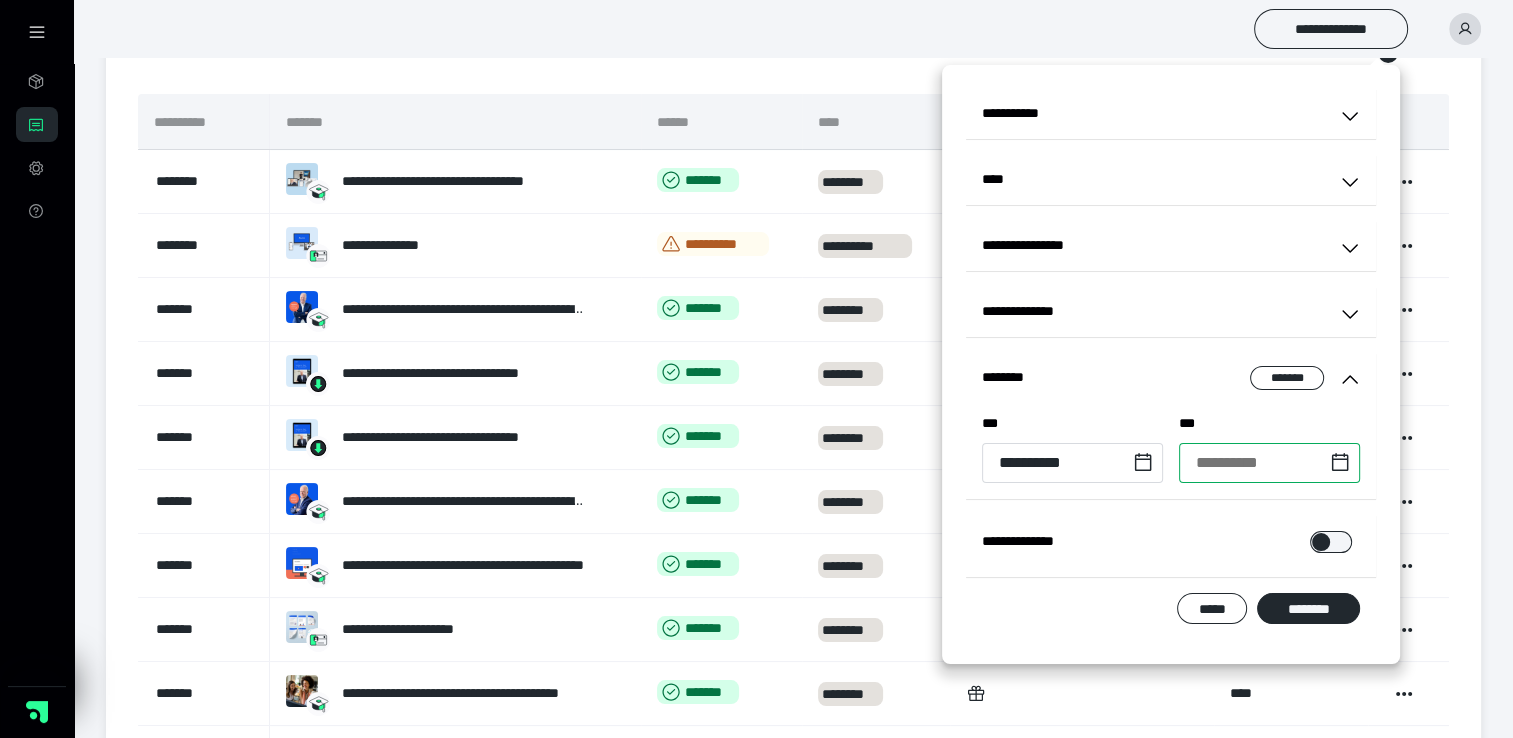 click at bounding box center [1269, 463] 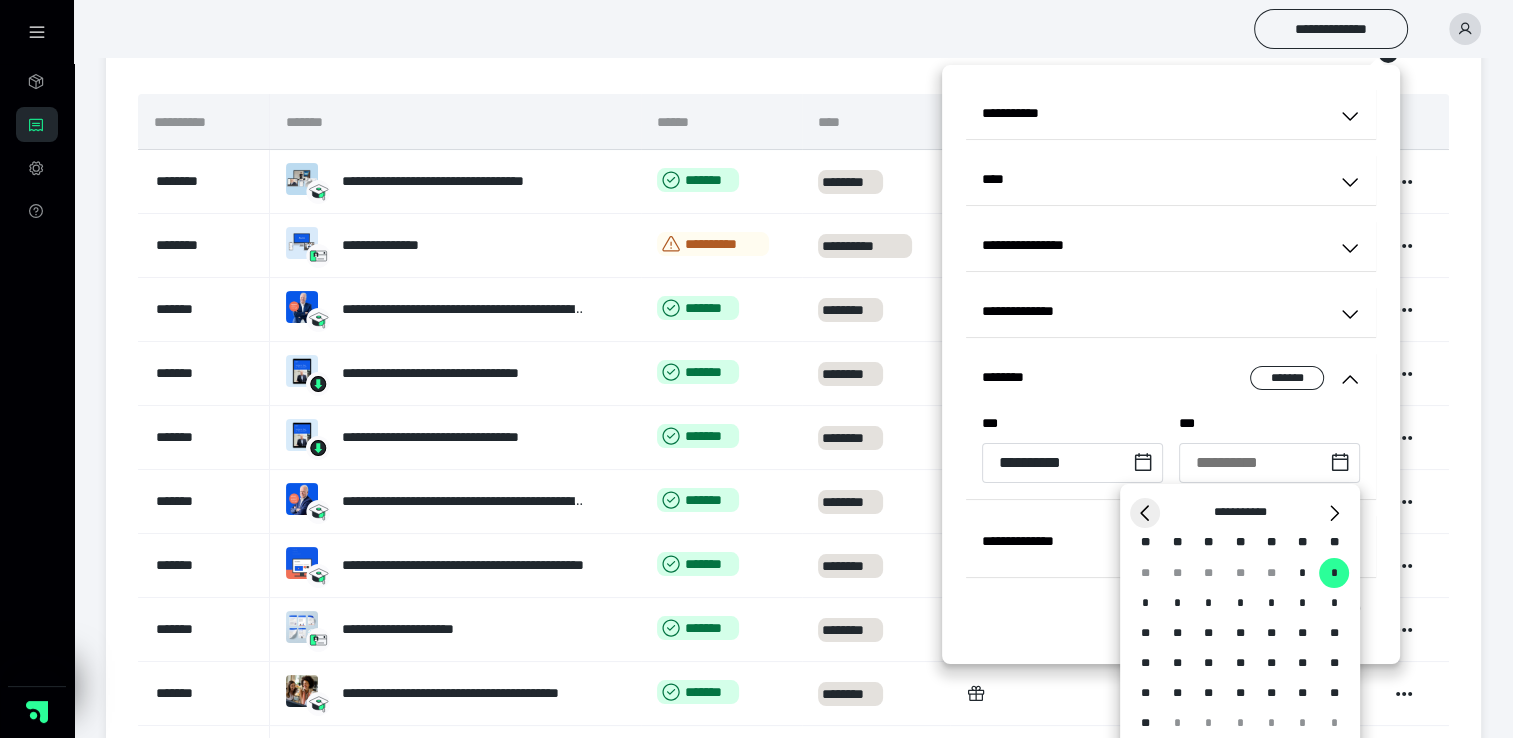 click on "*" at bounding box center (1145, 513) 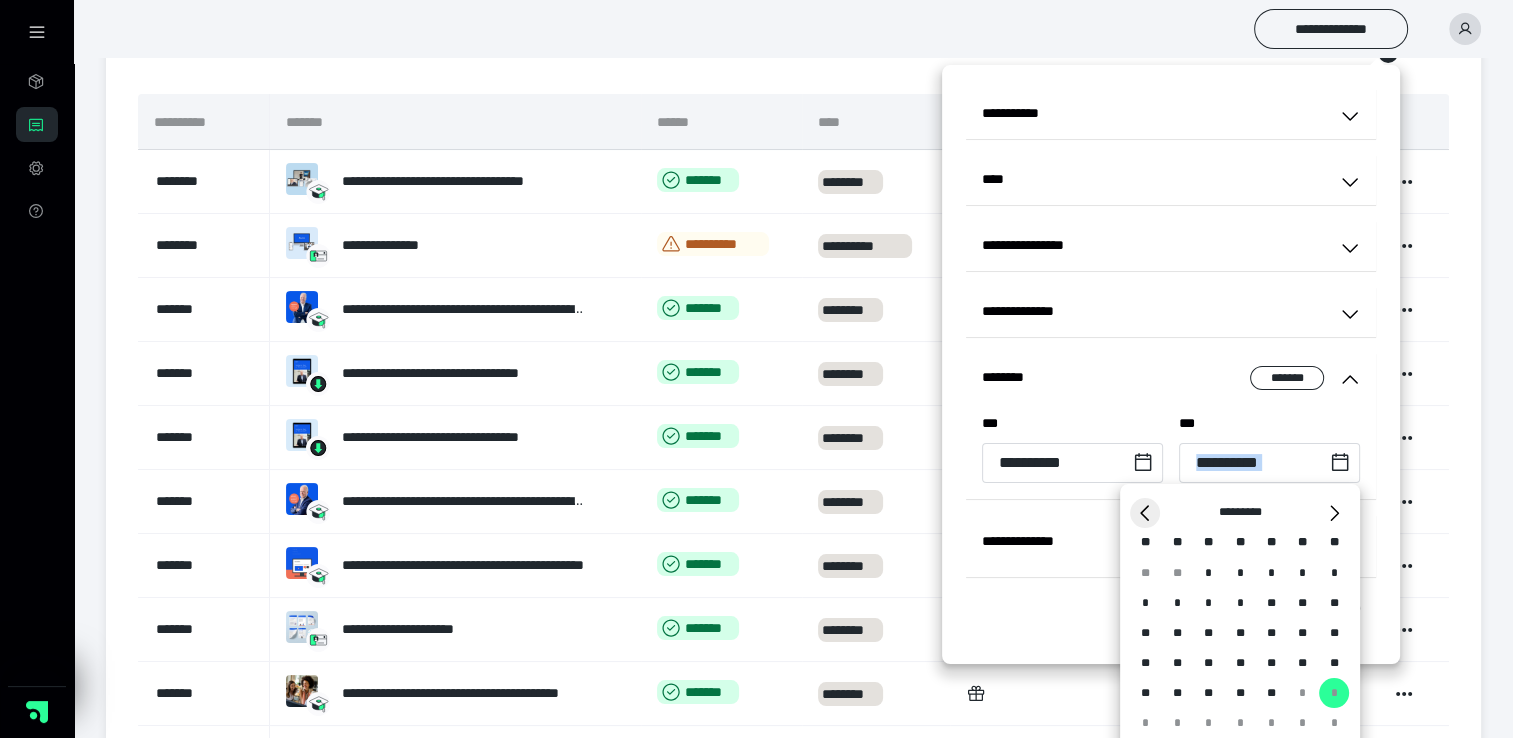 click on "*" at bounding box center [1145, 513] 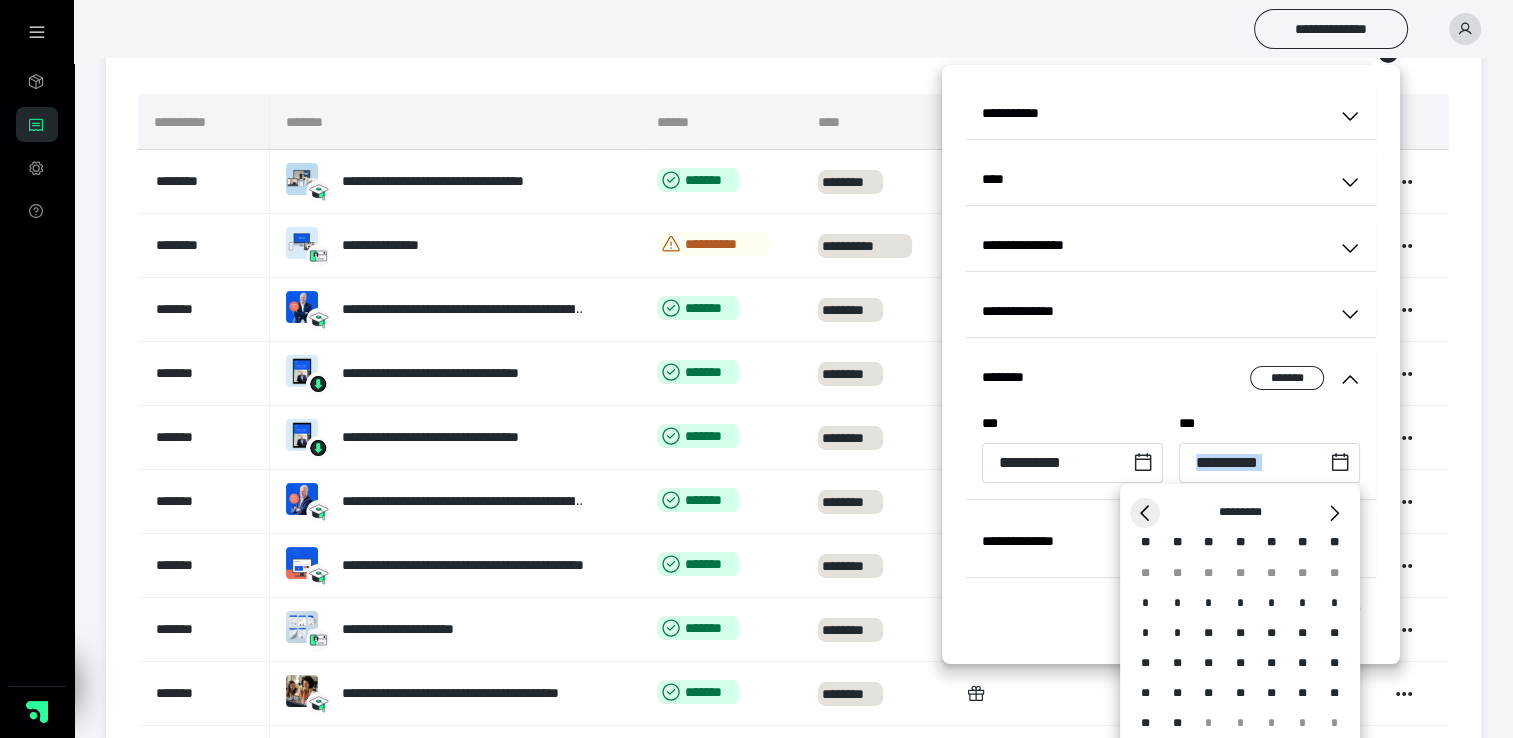 click on "*" at bounding box center [1145, 513] 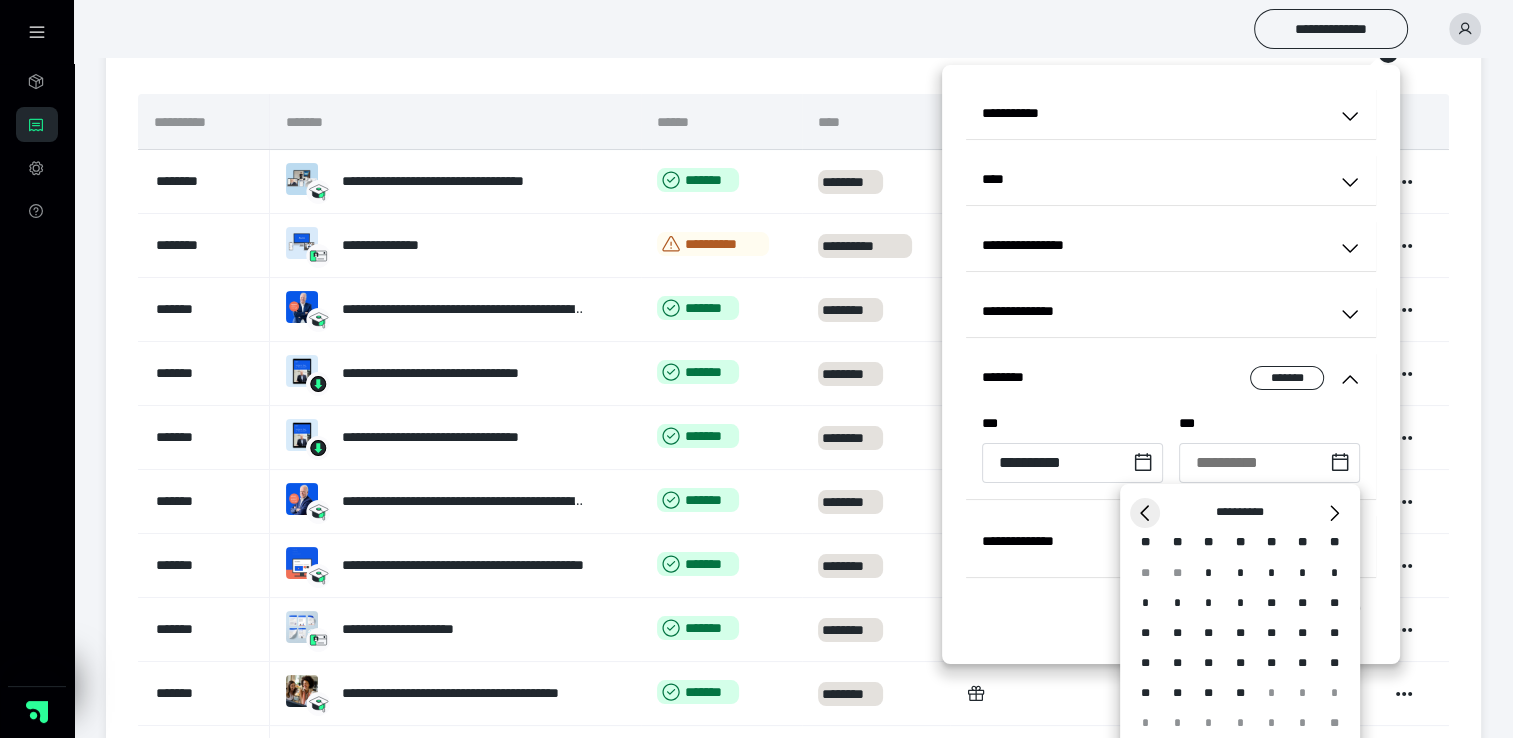 click on "*" at bounding box center [1145, 513] 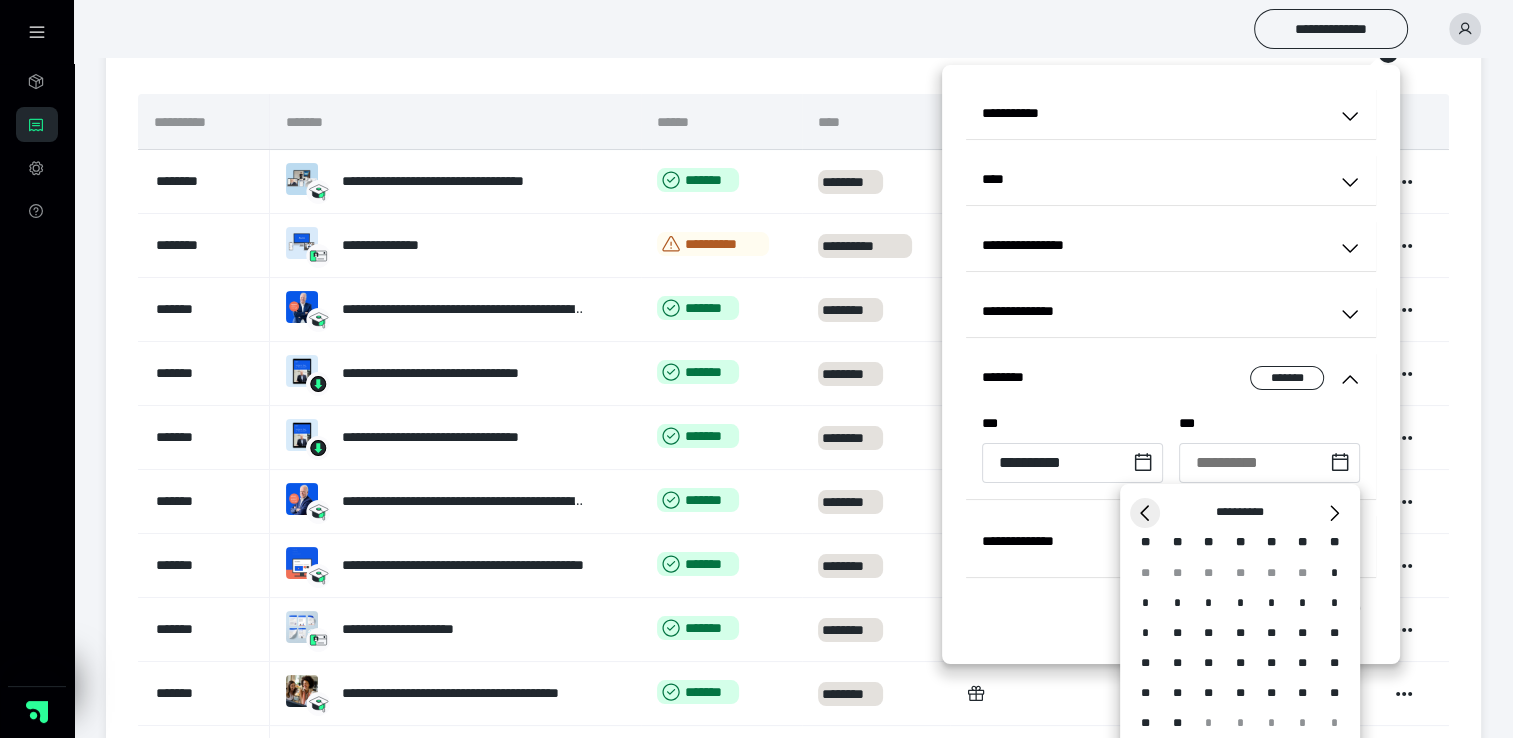 click on "*" at bounding box center [1145, 513] 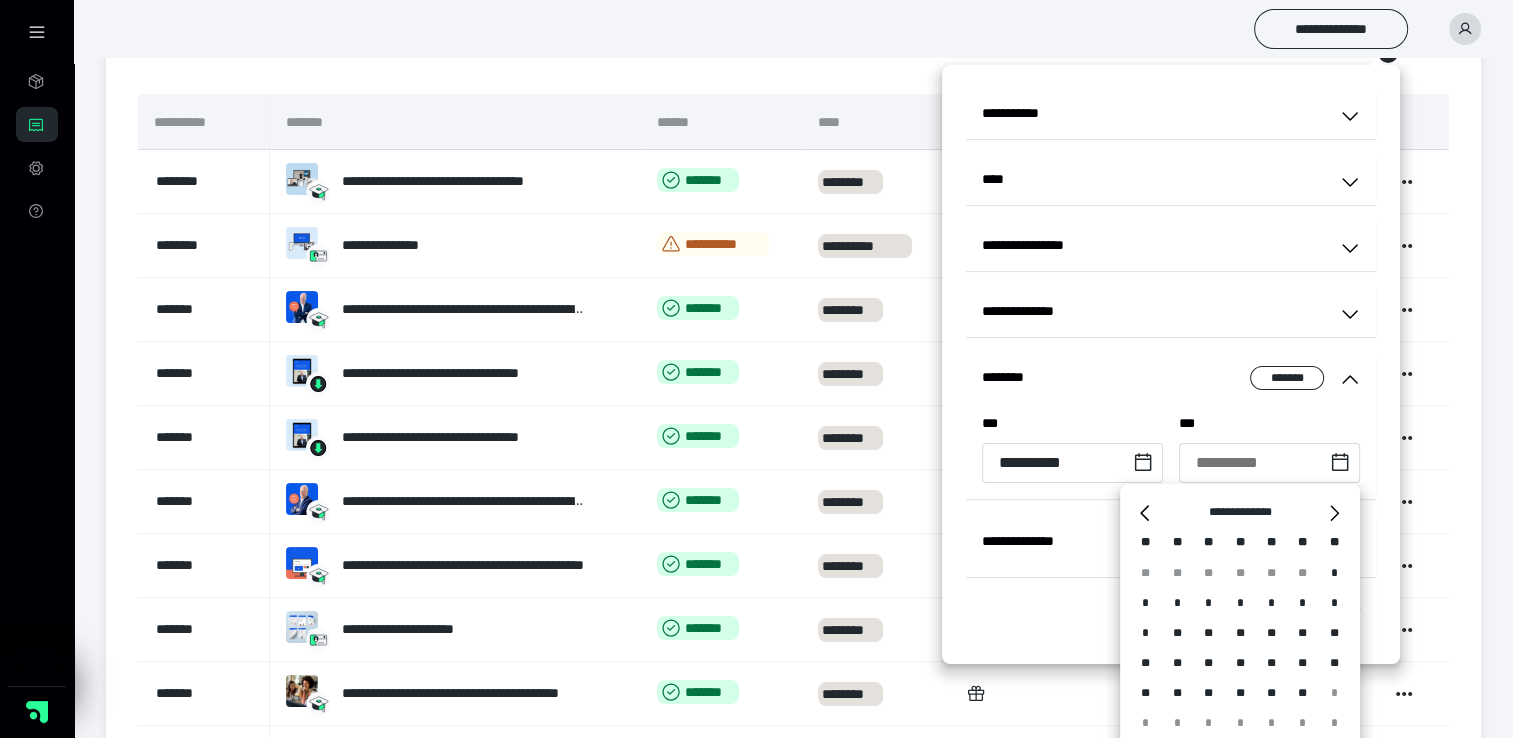click on "[NAME] [NAME] [NAME]" at bounding box center [1240, 615] 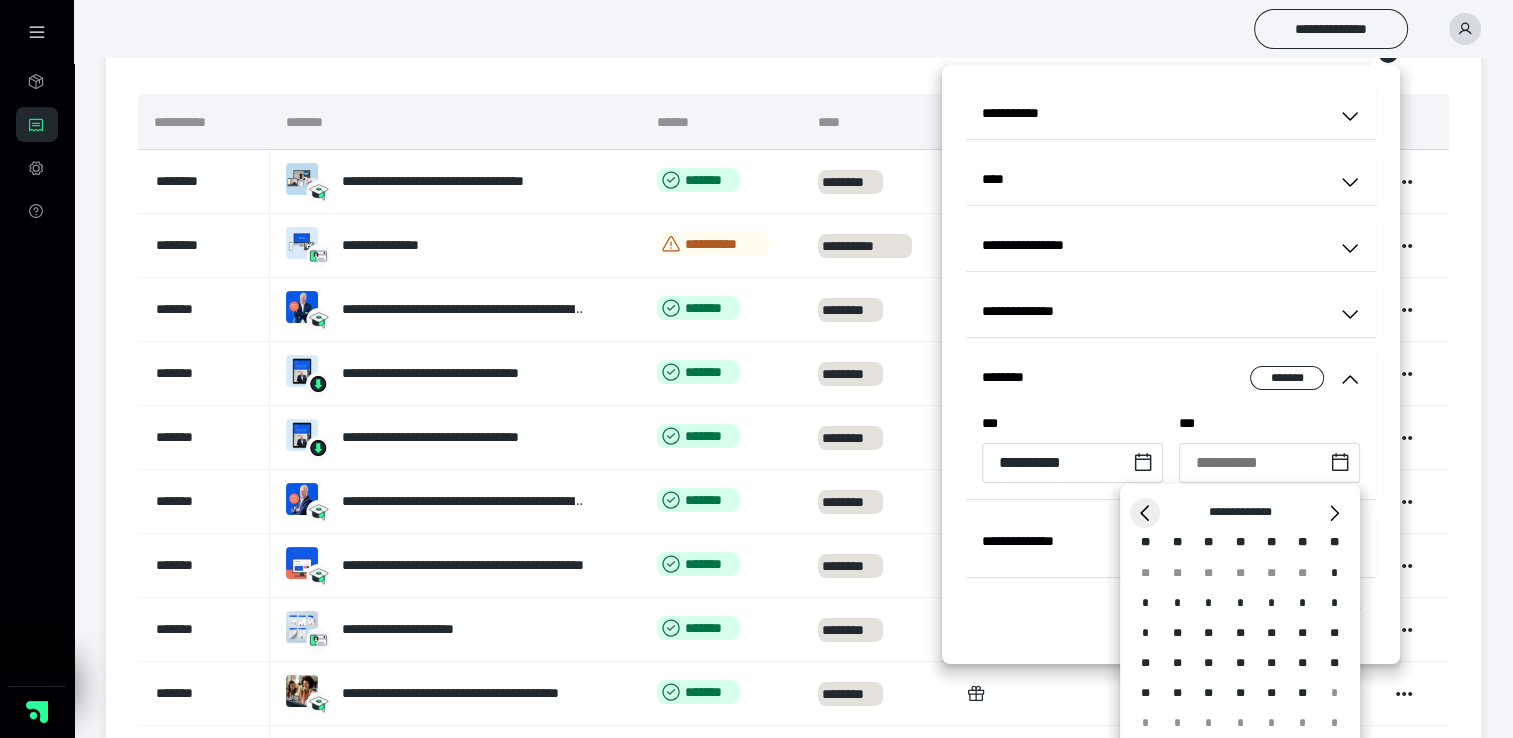 click on "*" at bounding box center [1145, 513] 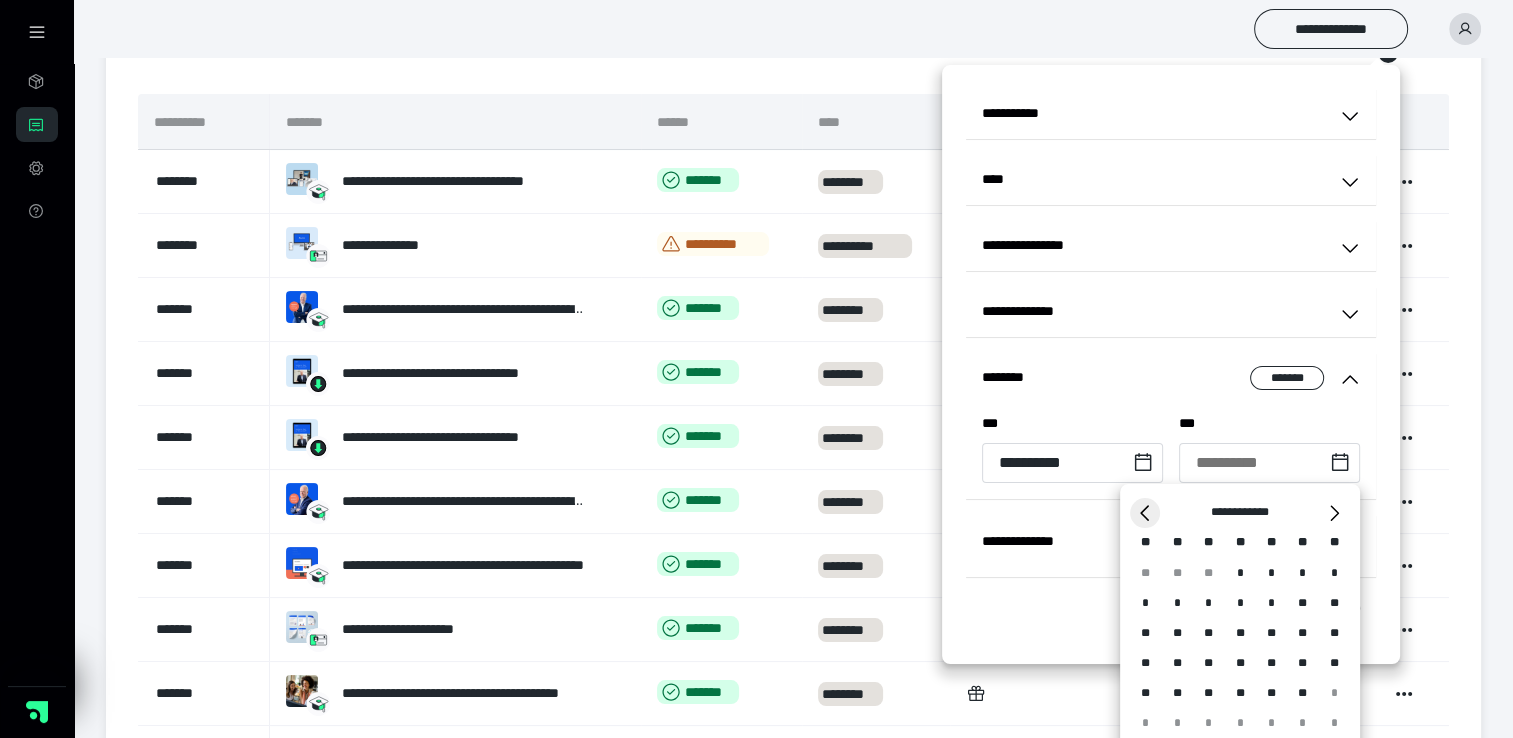click on "*" at bounding box center (1145, 513) 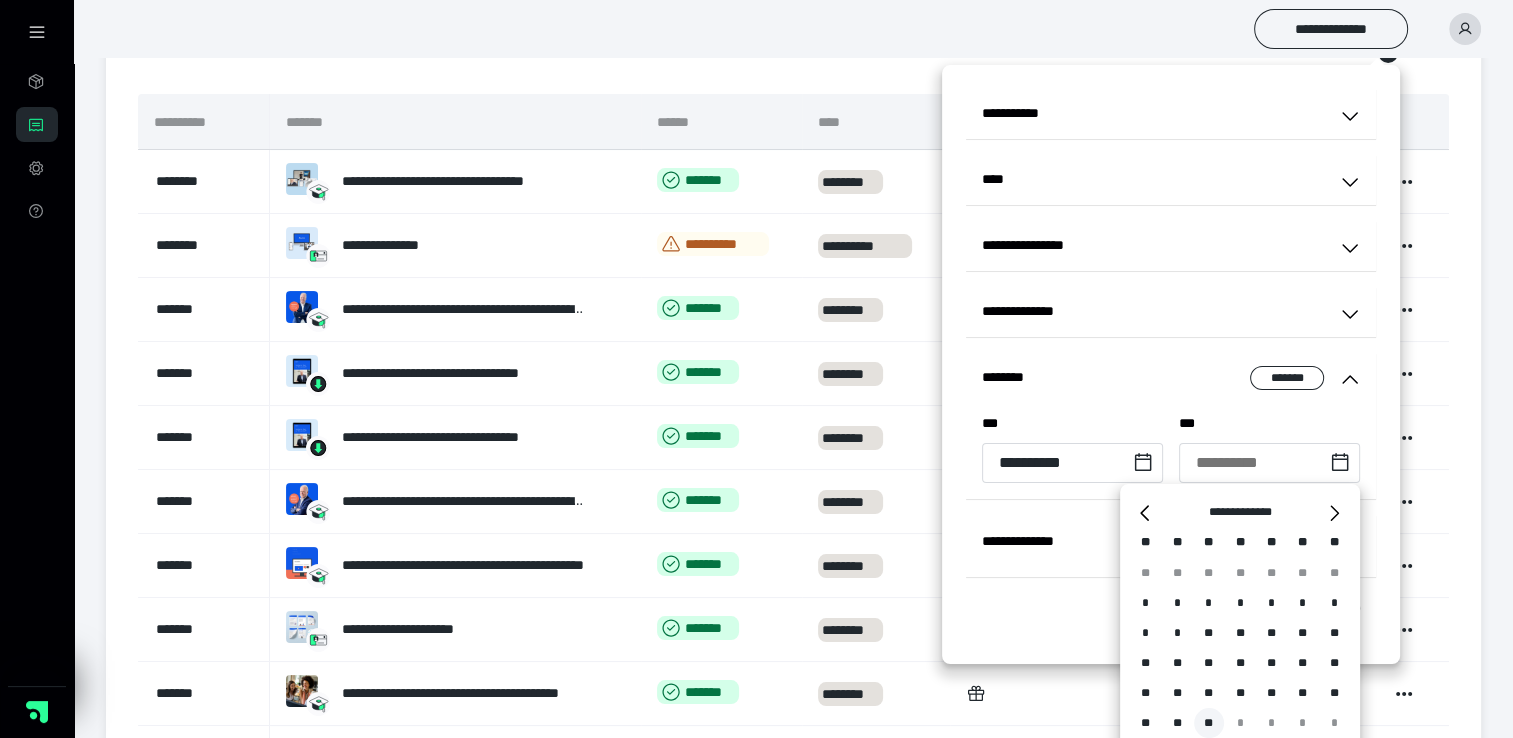 click on "**" at bounding box center (1209, 723) 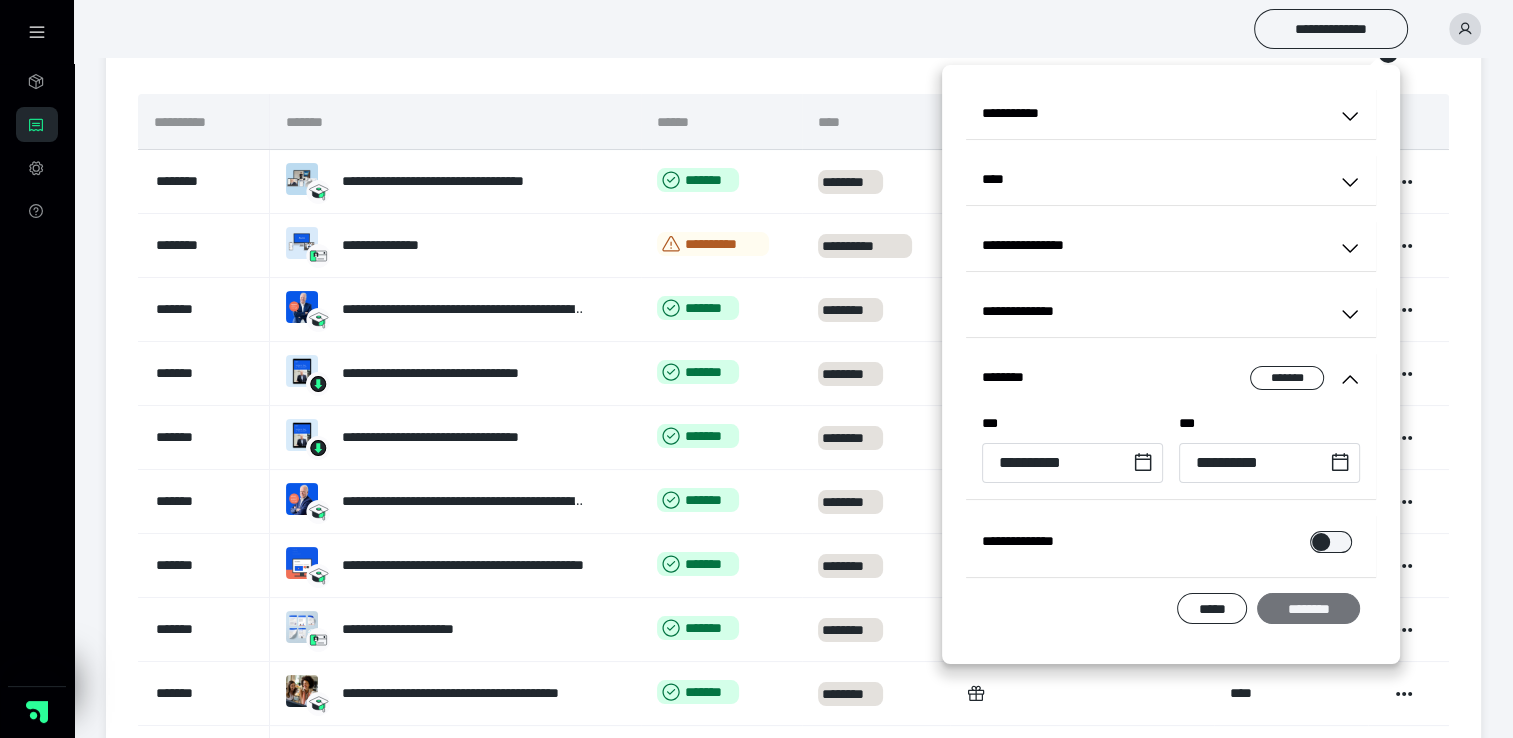 click on "********" at bounding box center [1308, 609] 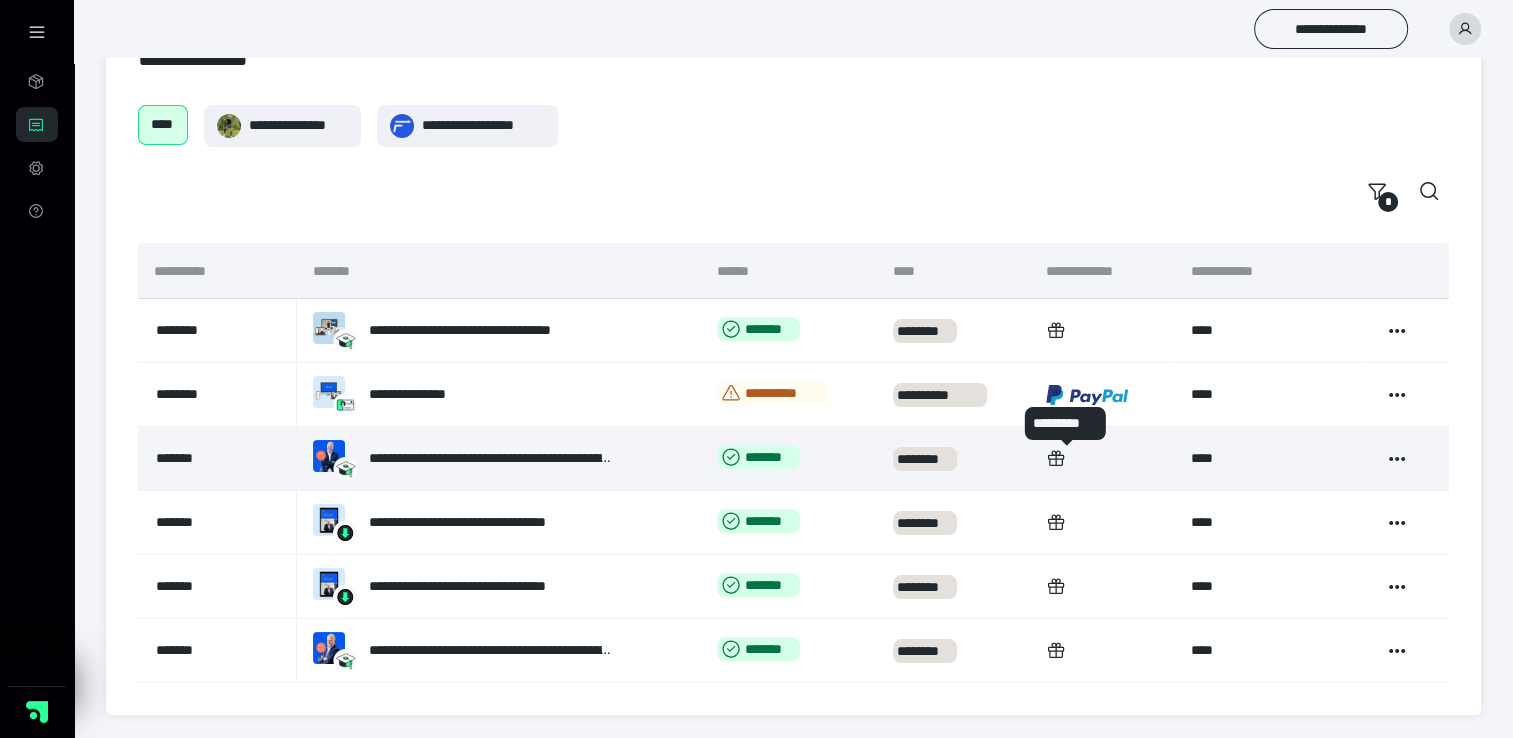 scroll, scrollTop: 0, scrollLeft: 0, axis: both 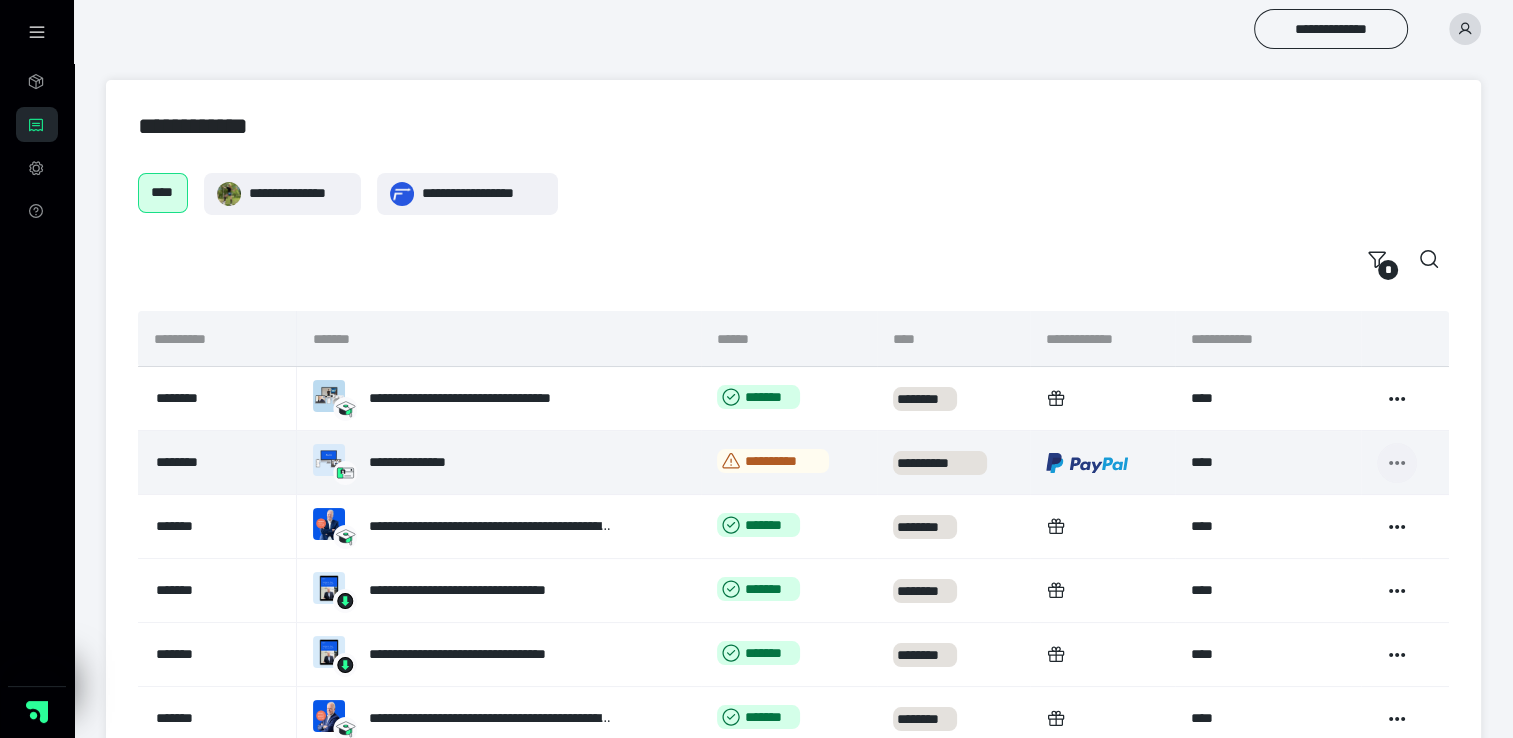 click 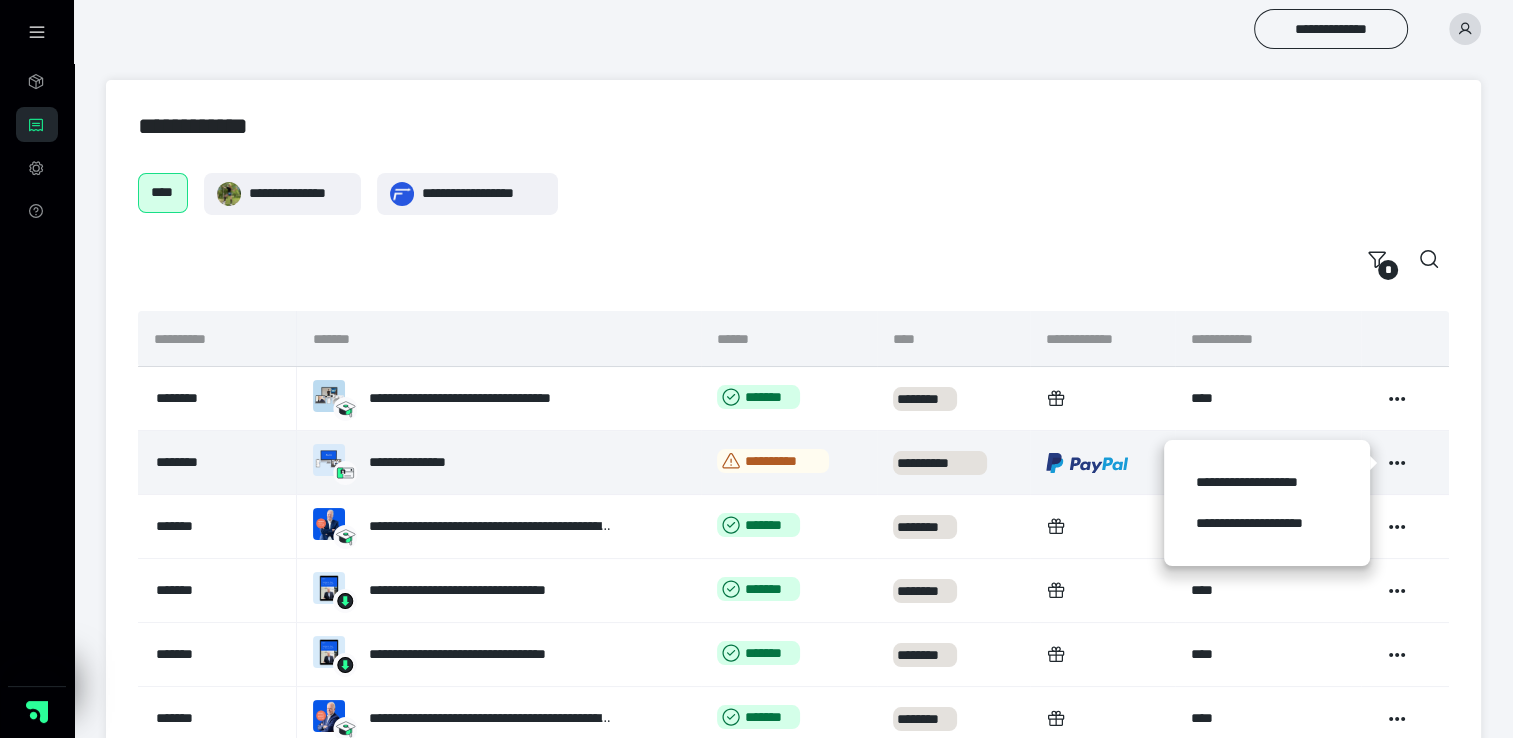 click on "**********" at bounding box center (428, 462) 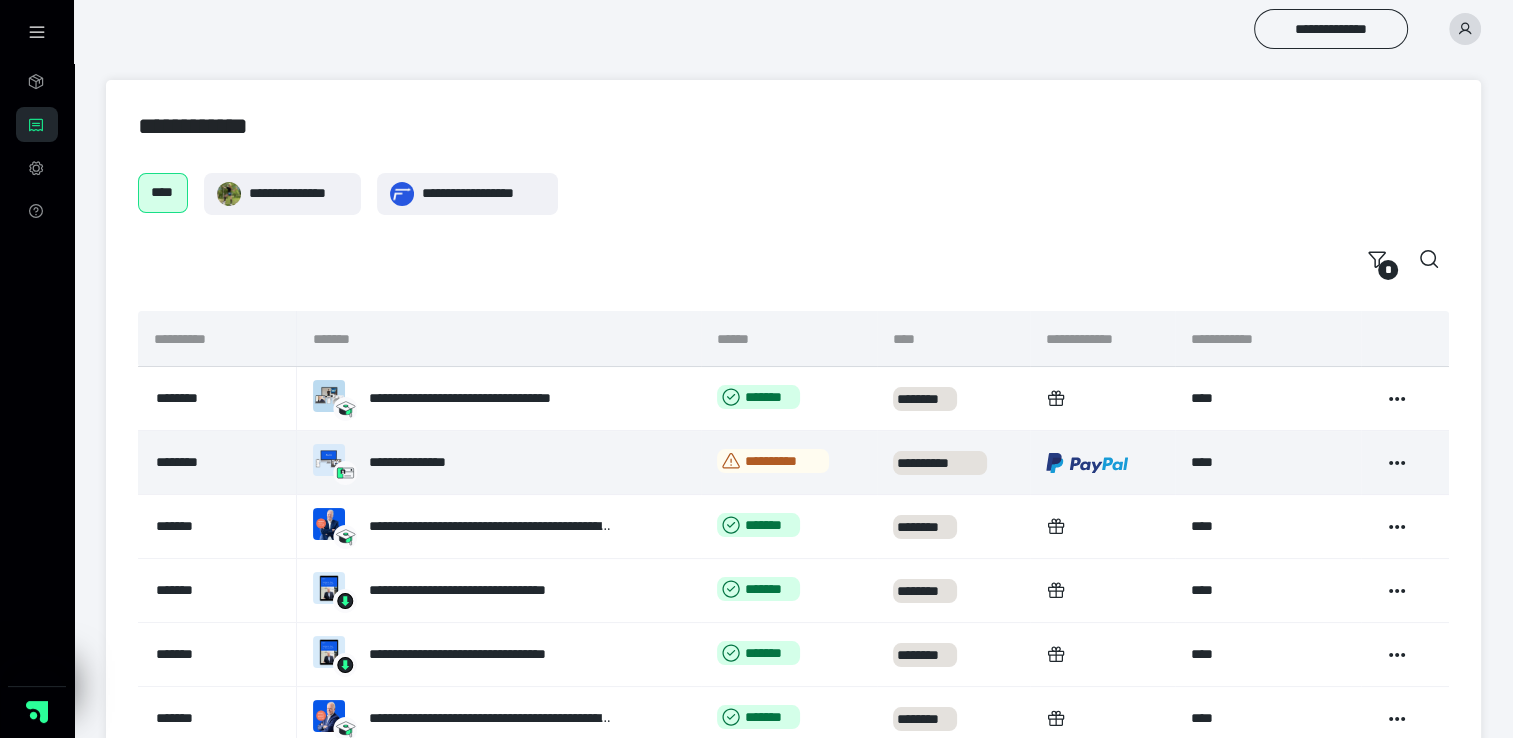 click at bounding box center (329, 460) 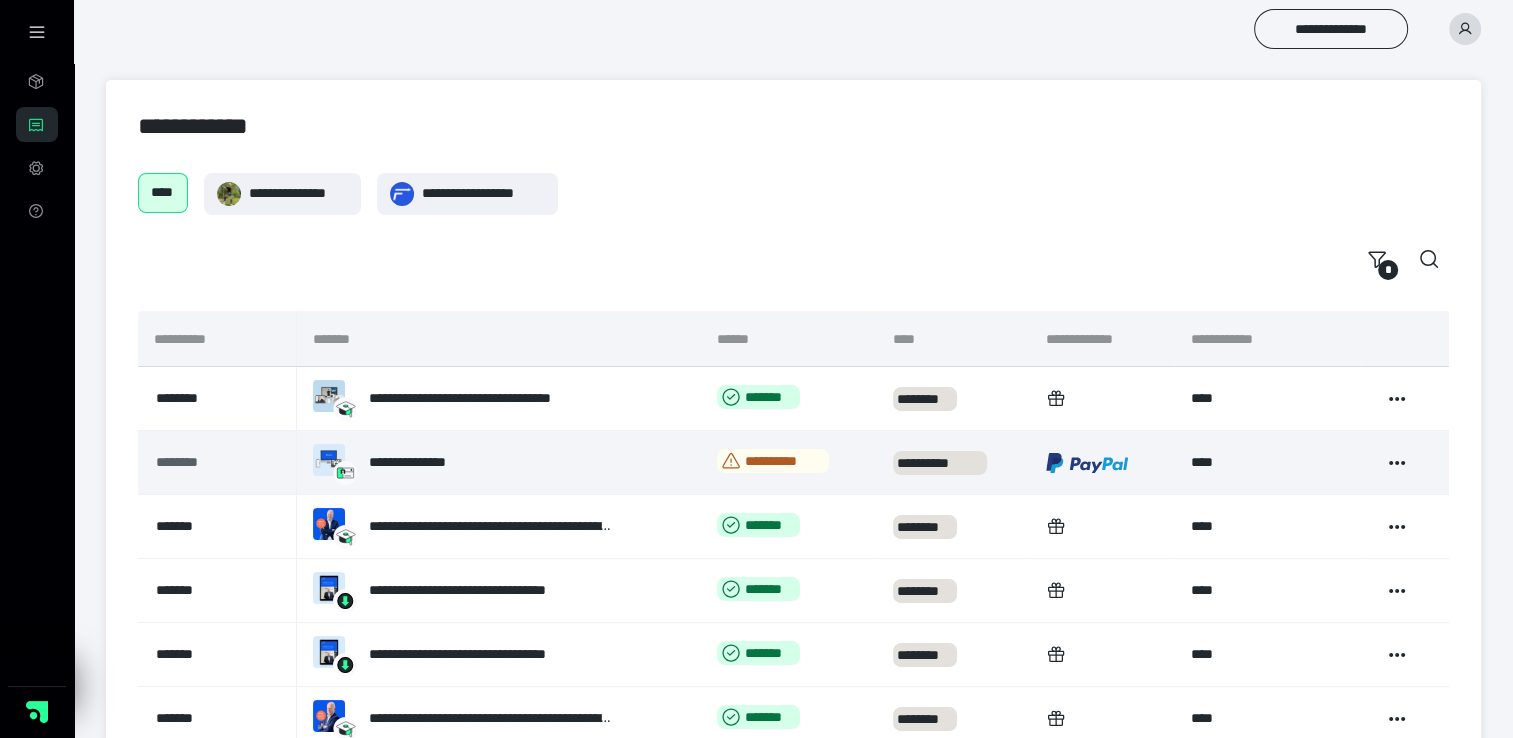 click on "********" at bounding box center [204, 462] 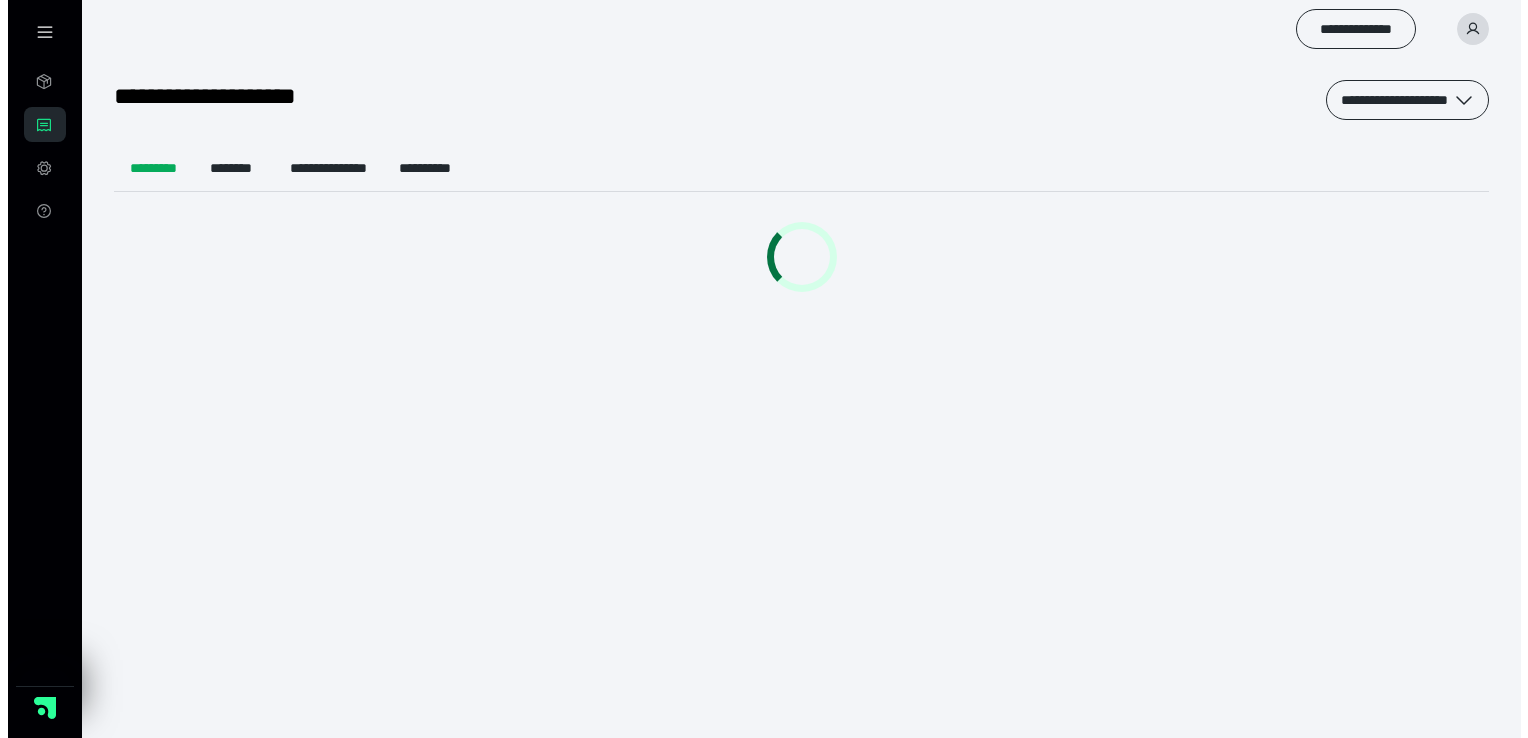 scroll, scrollTop: 0, scrollLeft: 0, axis: both 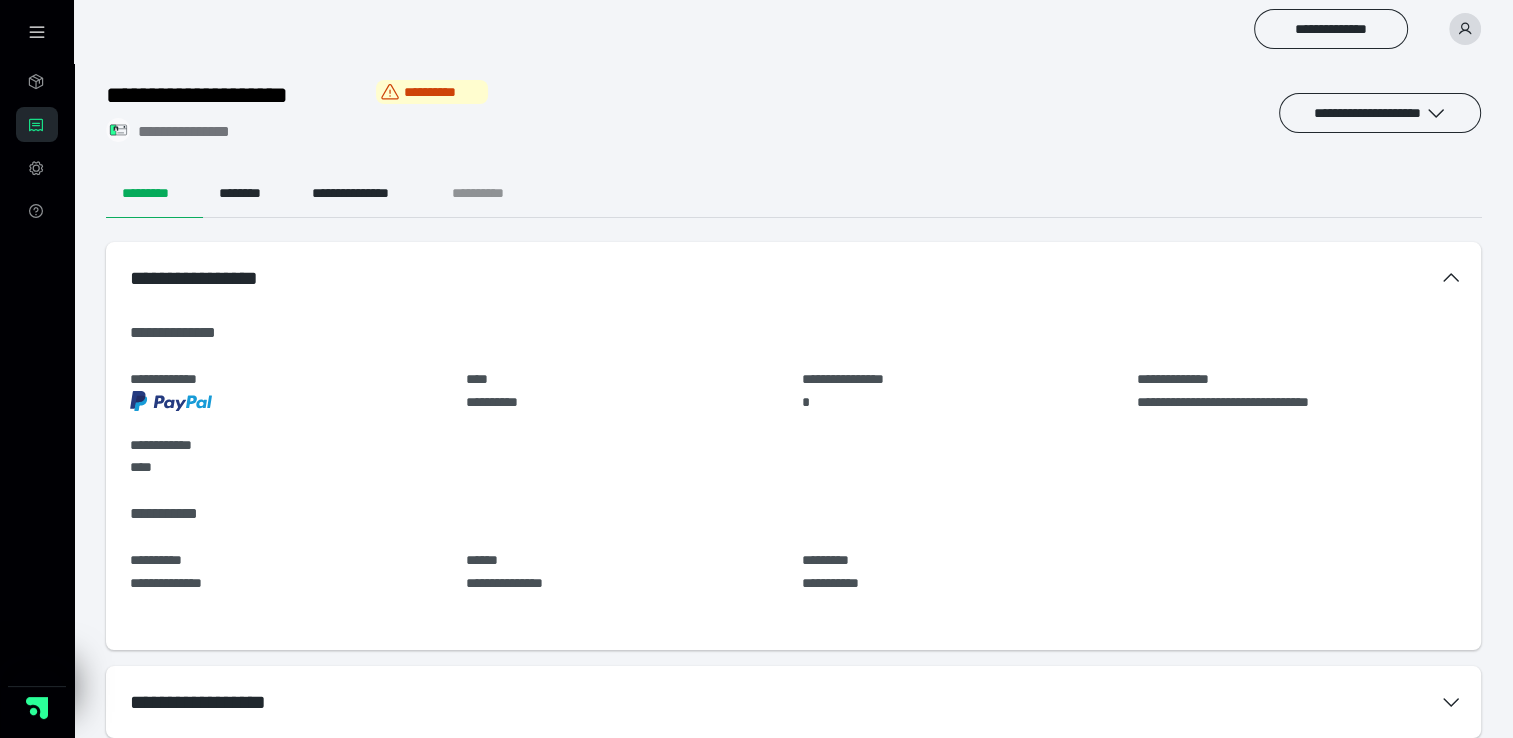 click on "**********" at bounding box center (494, 194) 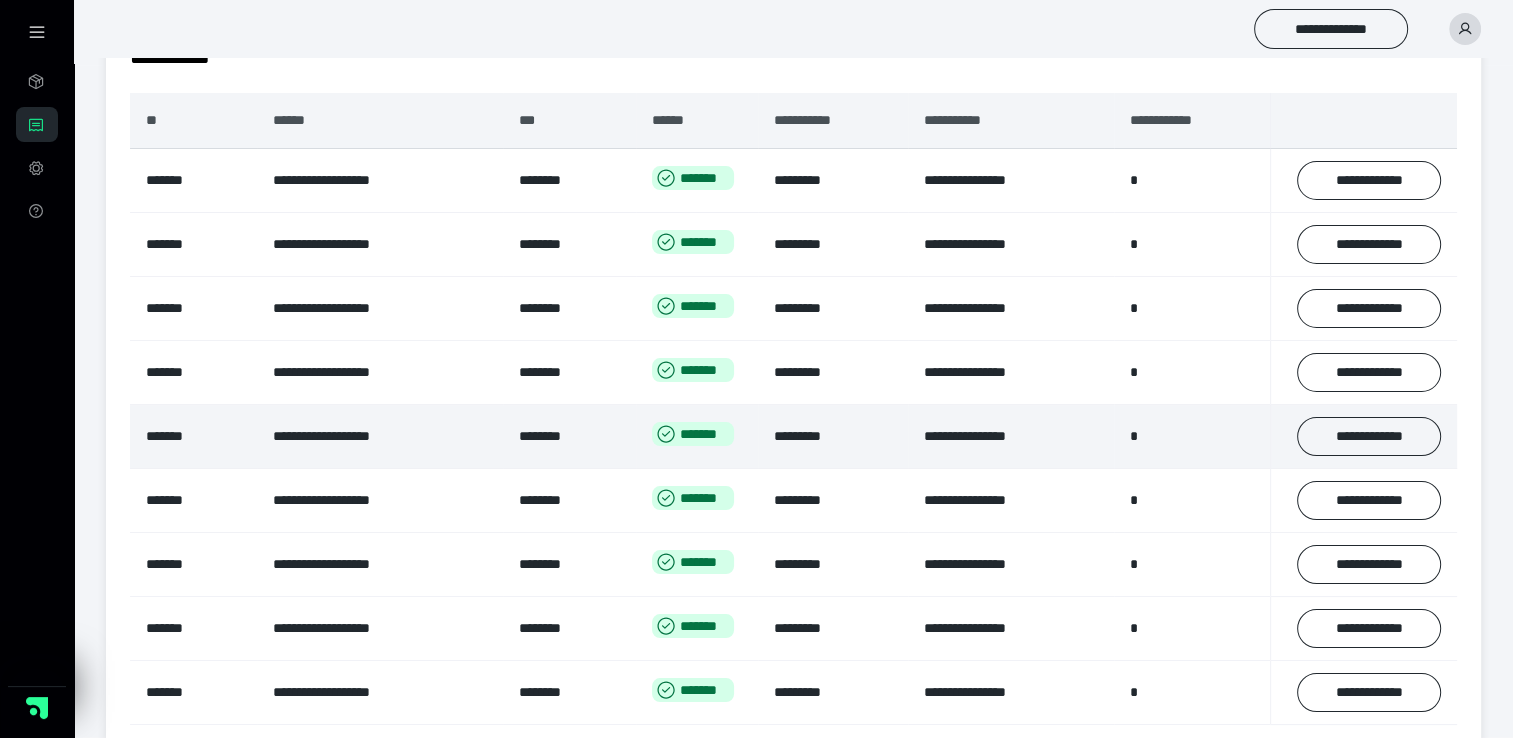 scroll, scrollTop: 268, scrollLeft: 0, axis: vertical 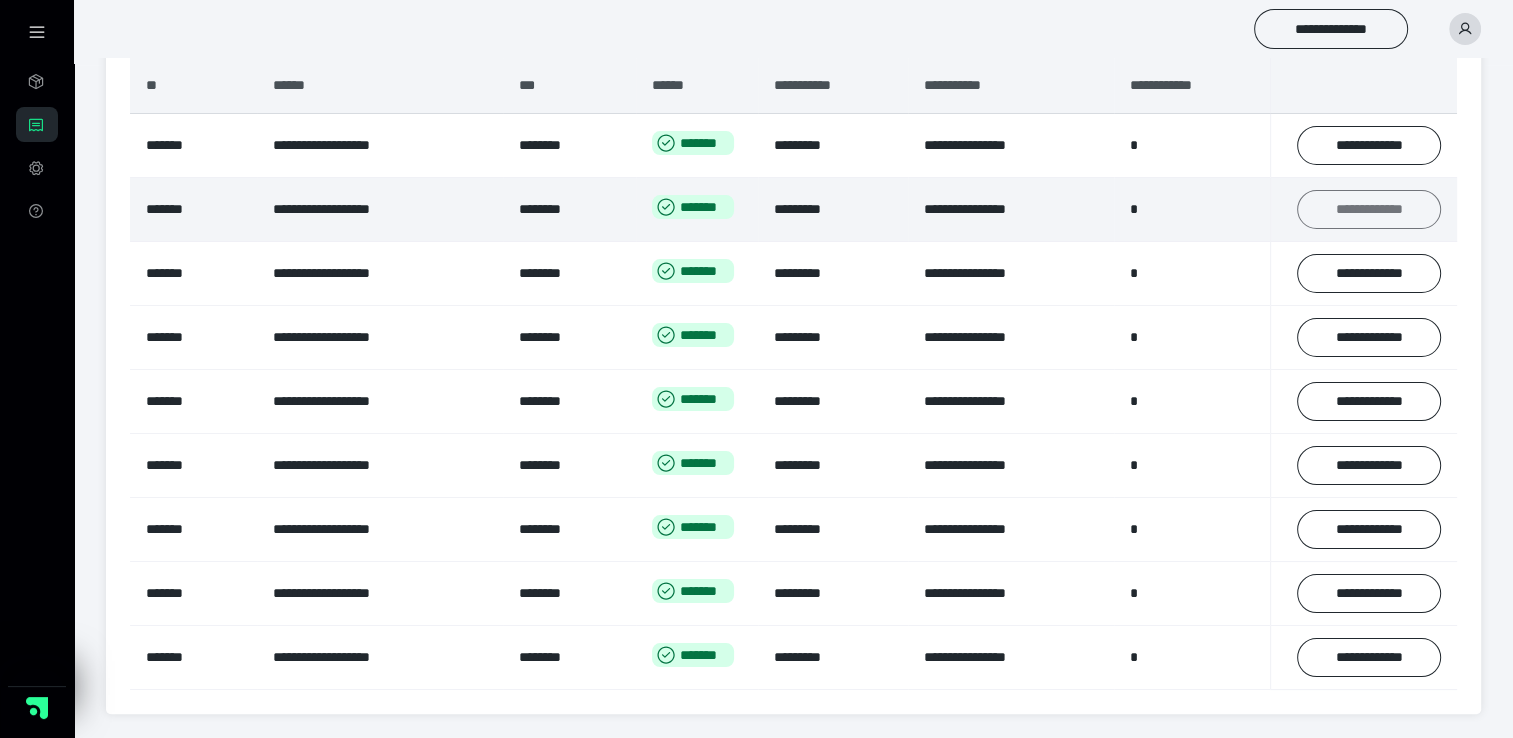 click on "**********" at bounding box center (1369, 210) 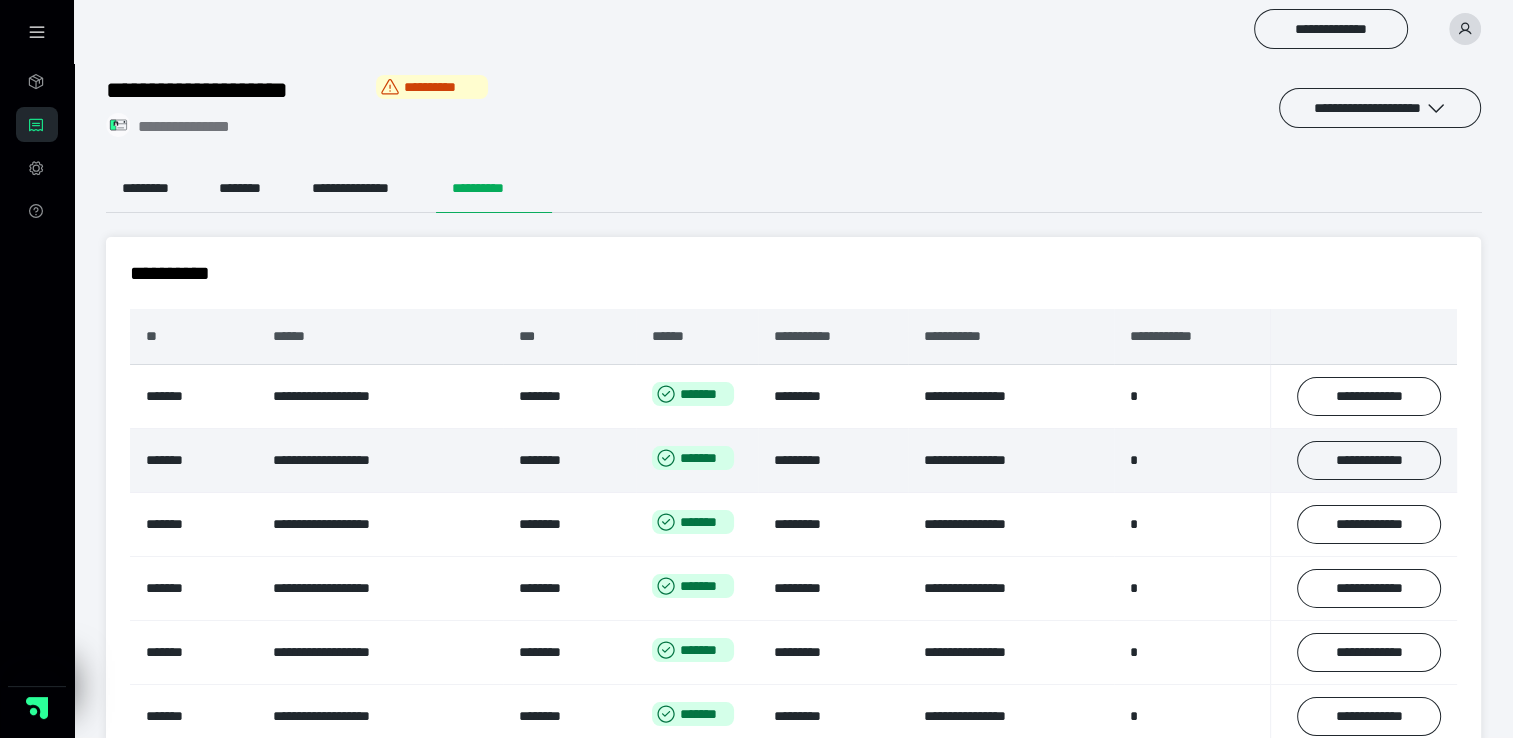 scroll, scrollTop: 0, scrollLeft: 0, axis: both 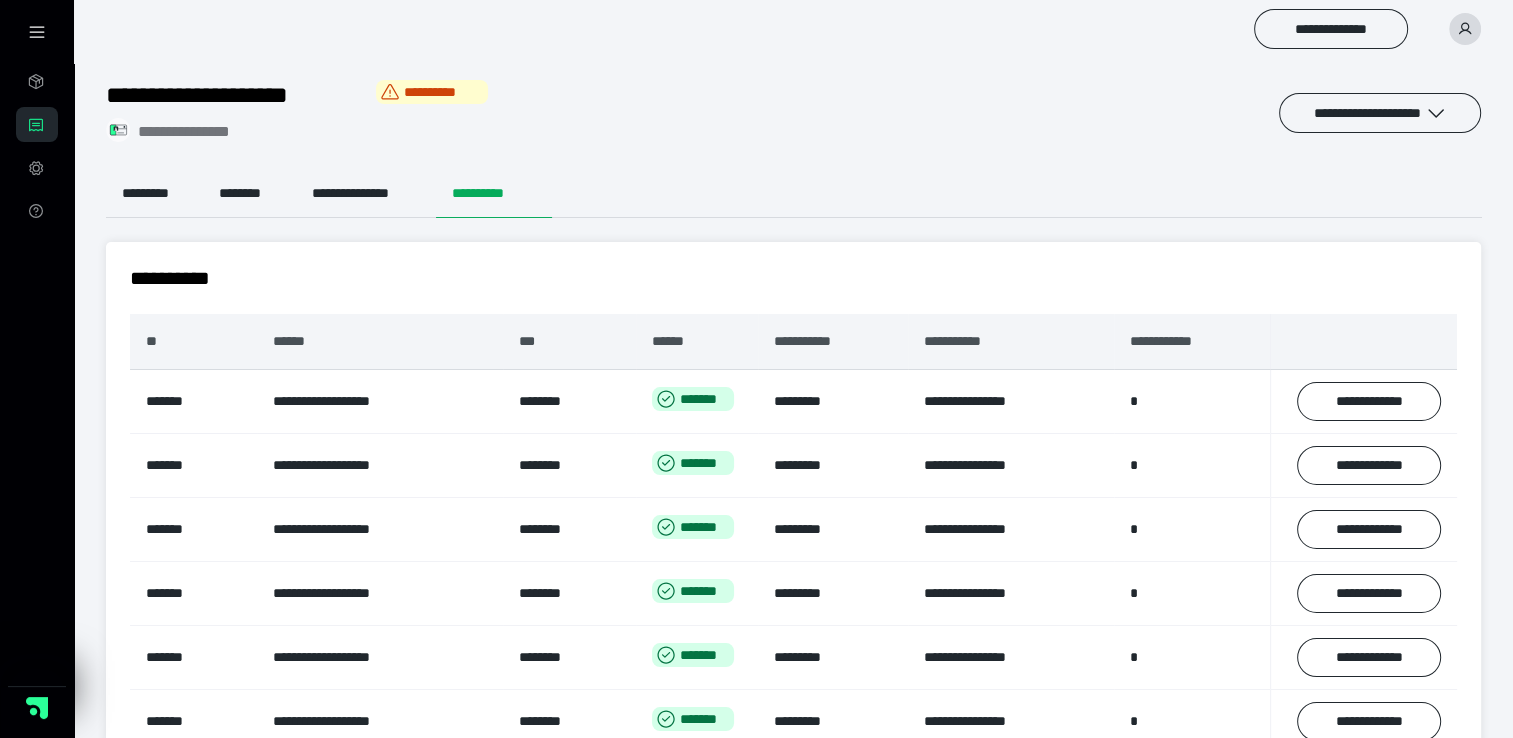 type 